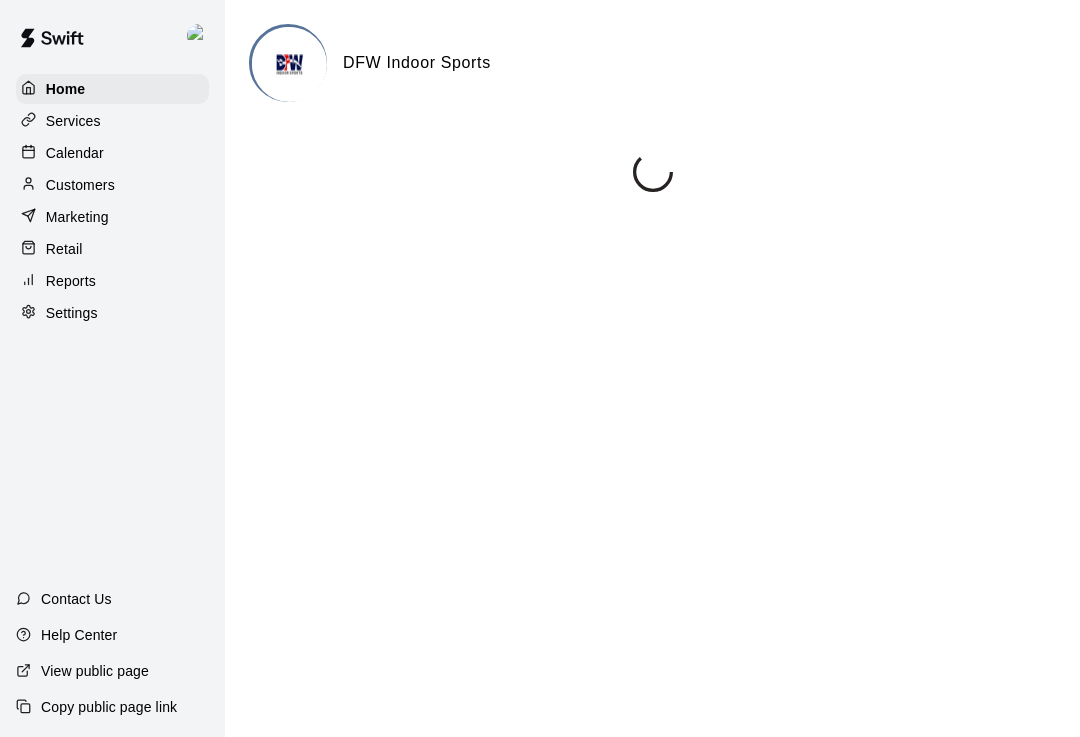 scroll, scrollTop: 0, scrollLeft: 0, axis: both 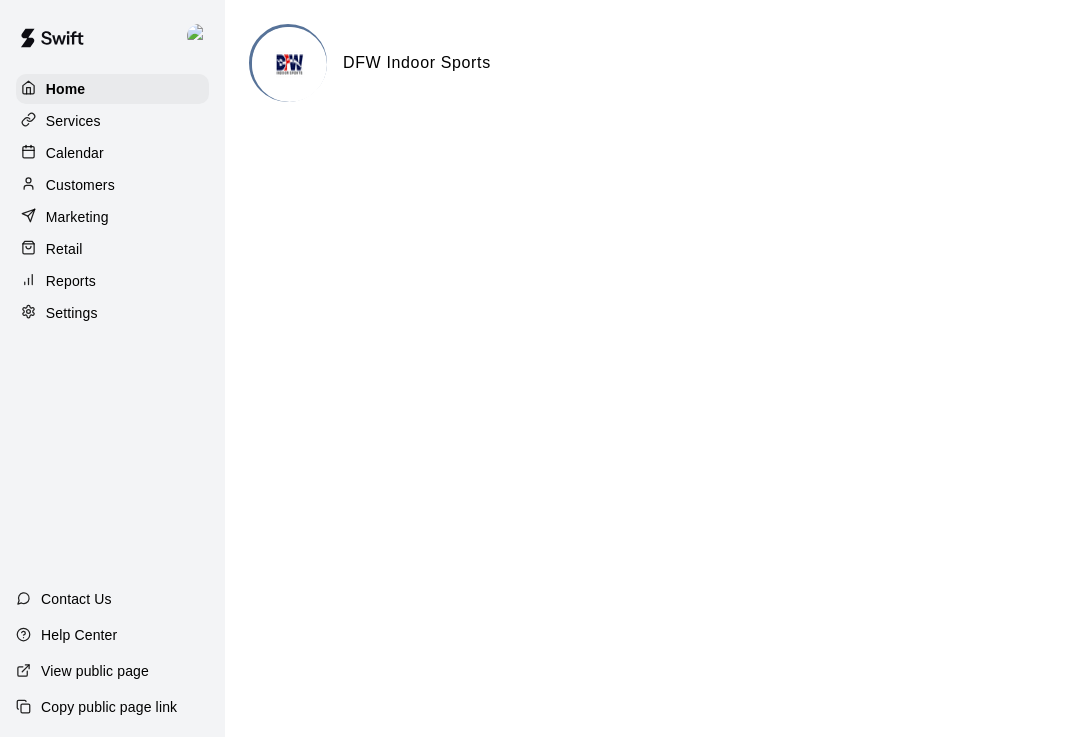 click on "Customers" at bounding box center [112, 185] 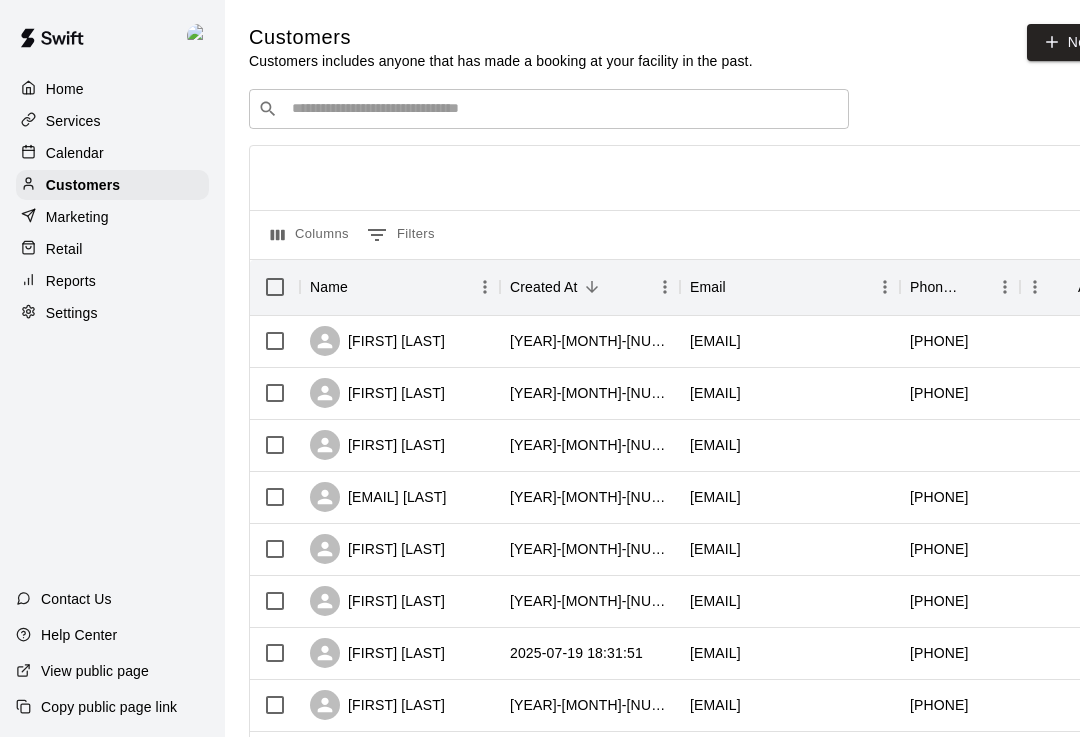 click at bounding box center [563, 109] 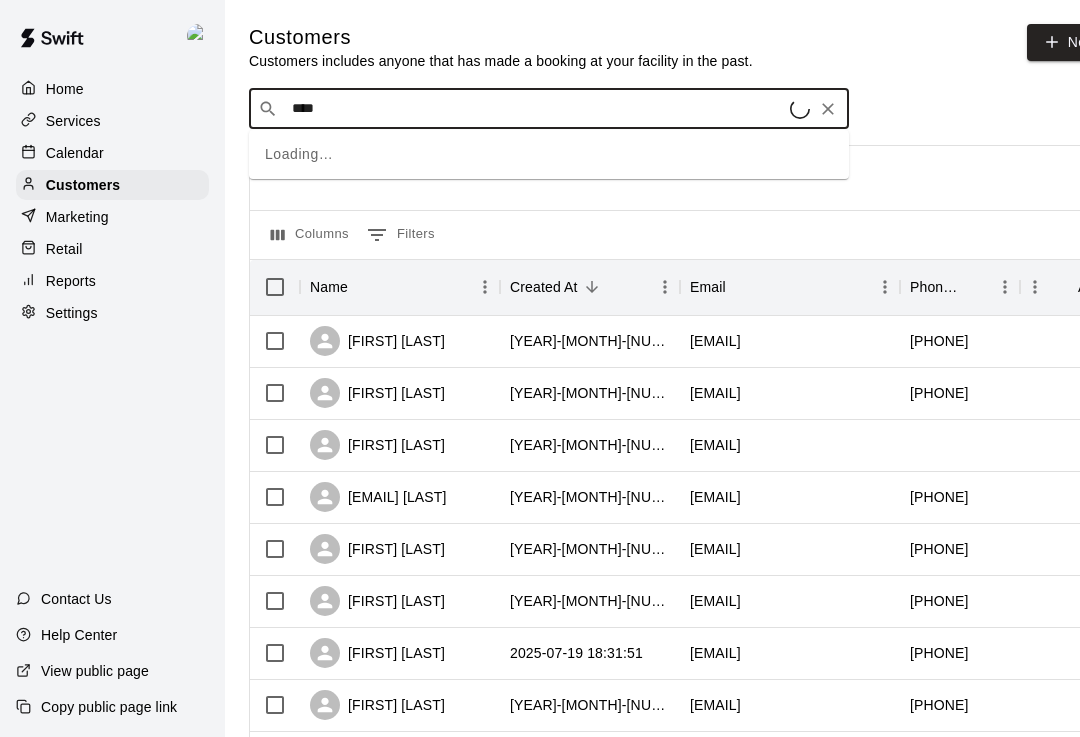 type on "*****" 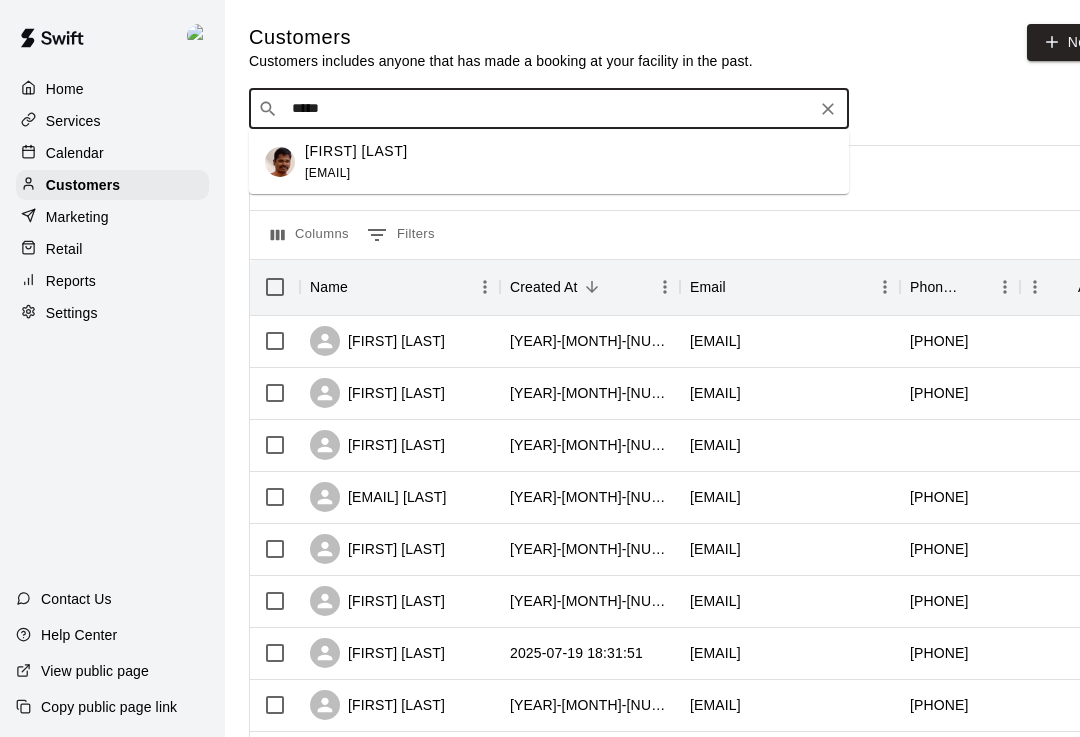 click on "[FIRST] [LAST]" at bounding box center [356, 151] 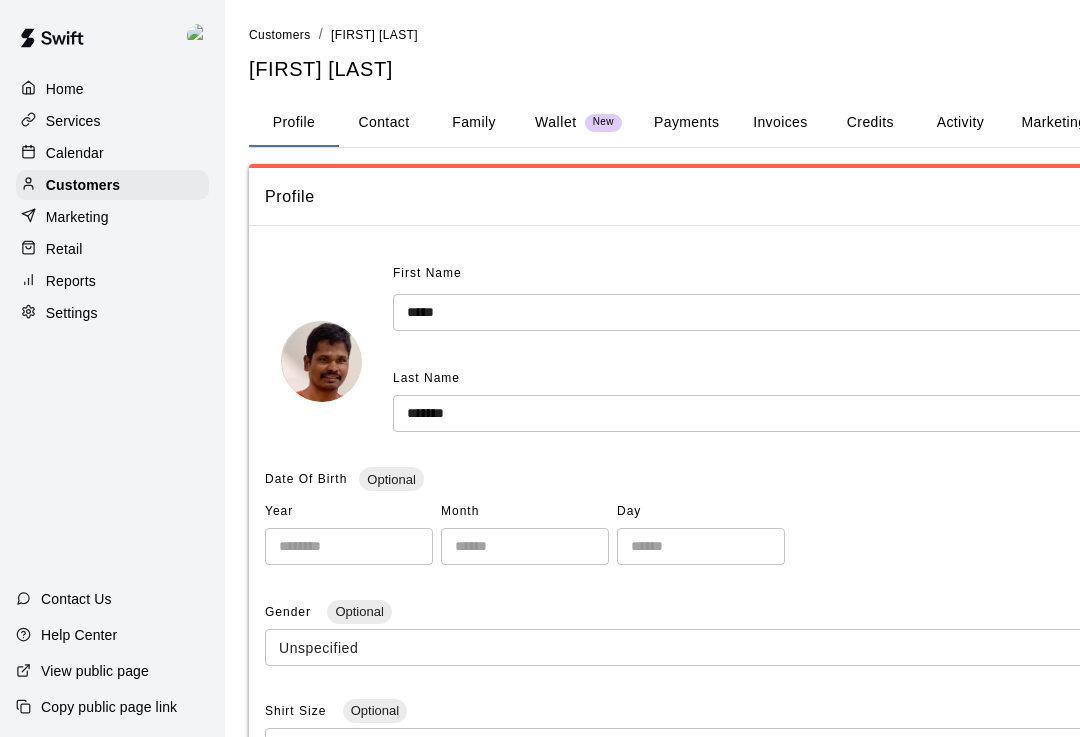 click on "First Name ***** ​ Last Name ******* ​" at bounding box center (699, 361) 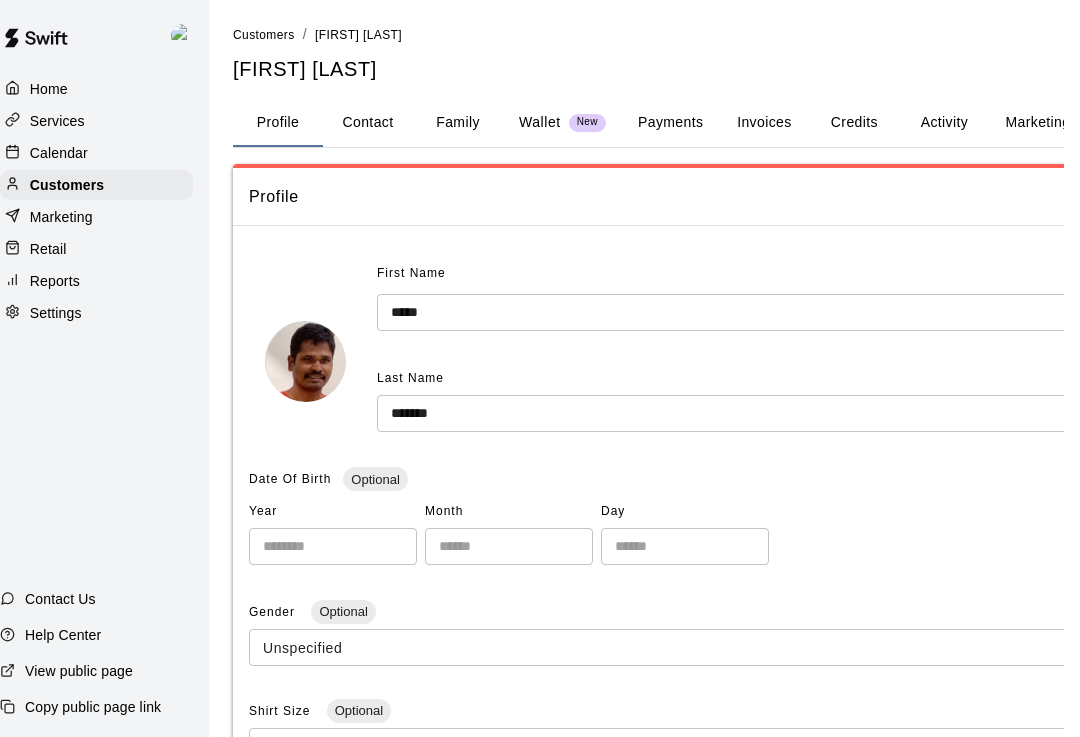 click on "Activity" at bounding box center [960, 123] 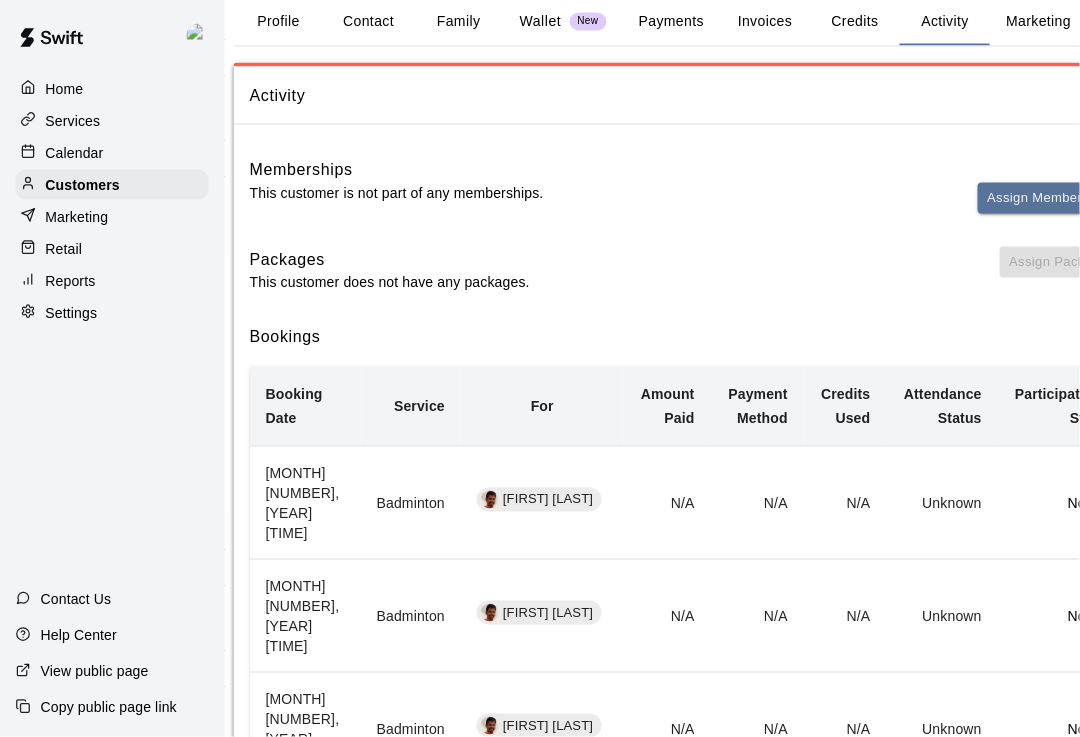 scroll, scrollTop: 1, scrollLeft: 15, axis: both 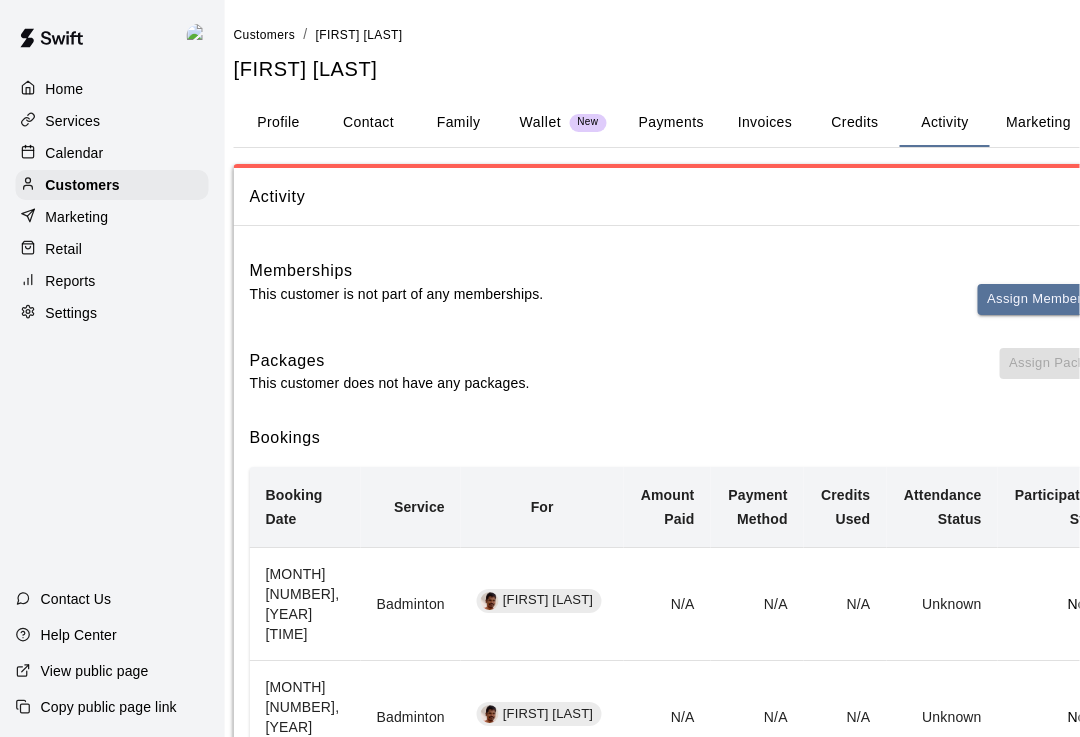 click on "Family" at bounding box center [459, 123] 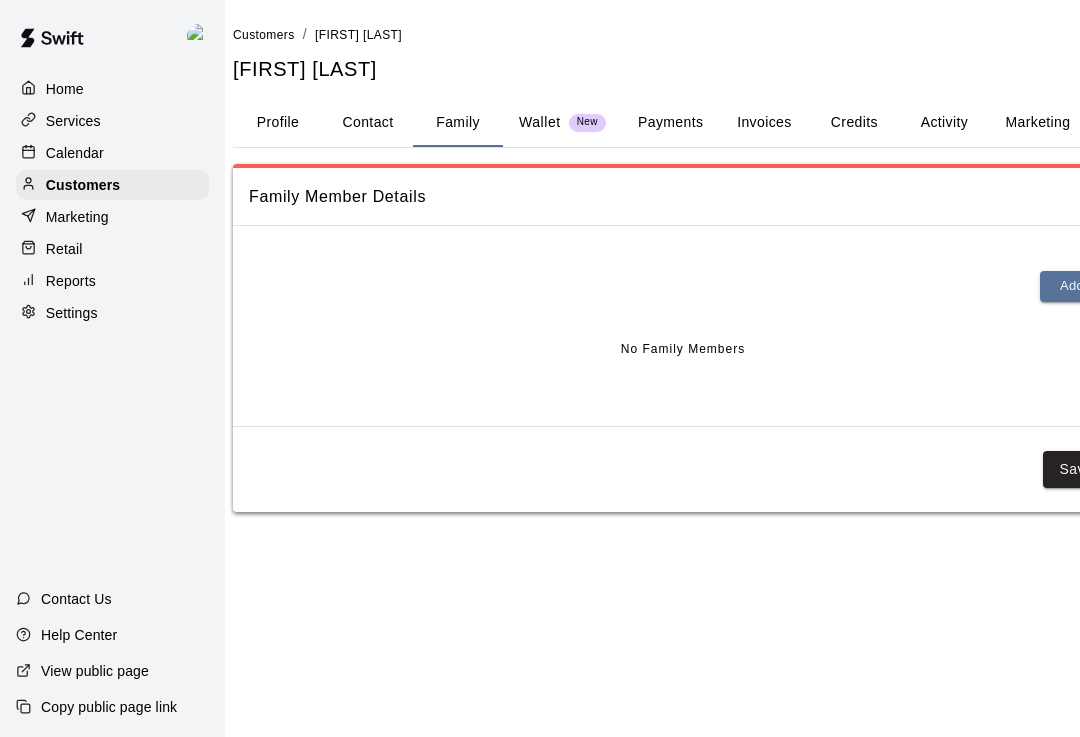 click on "Payments" at bounding box center (670, 123) 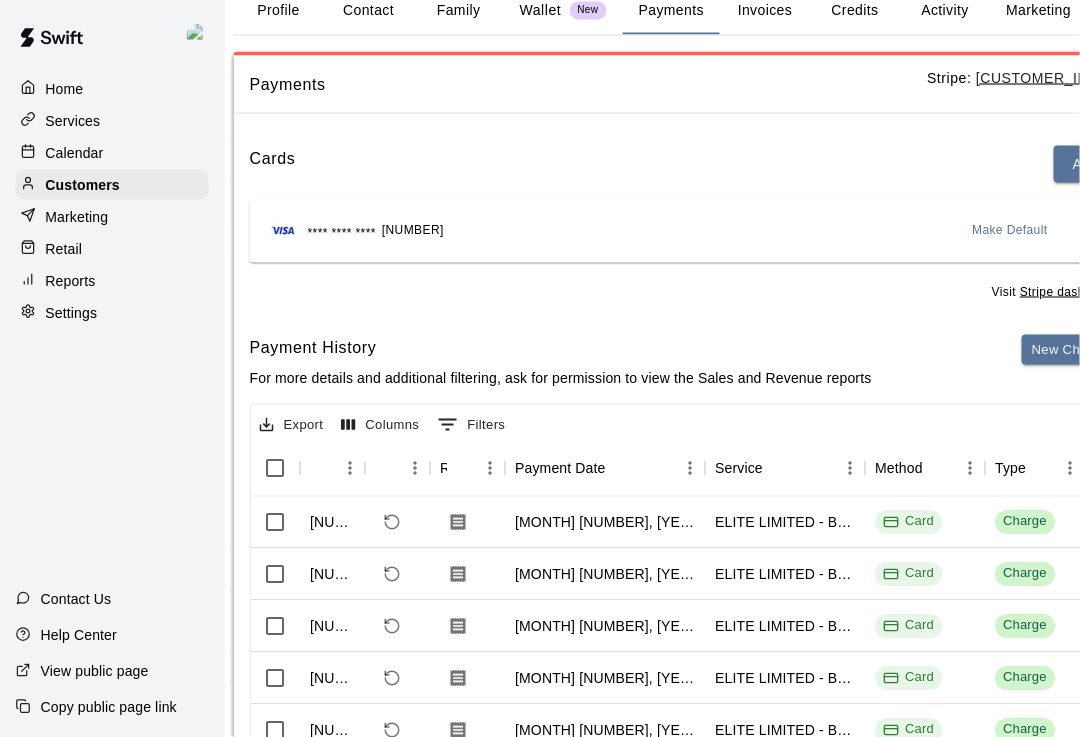 scroll, scrollTop: 114, scrollLeft: 15, axis: both 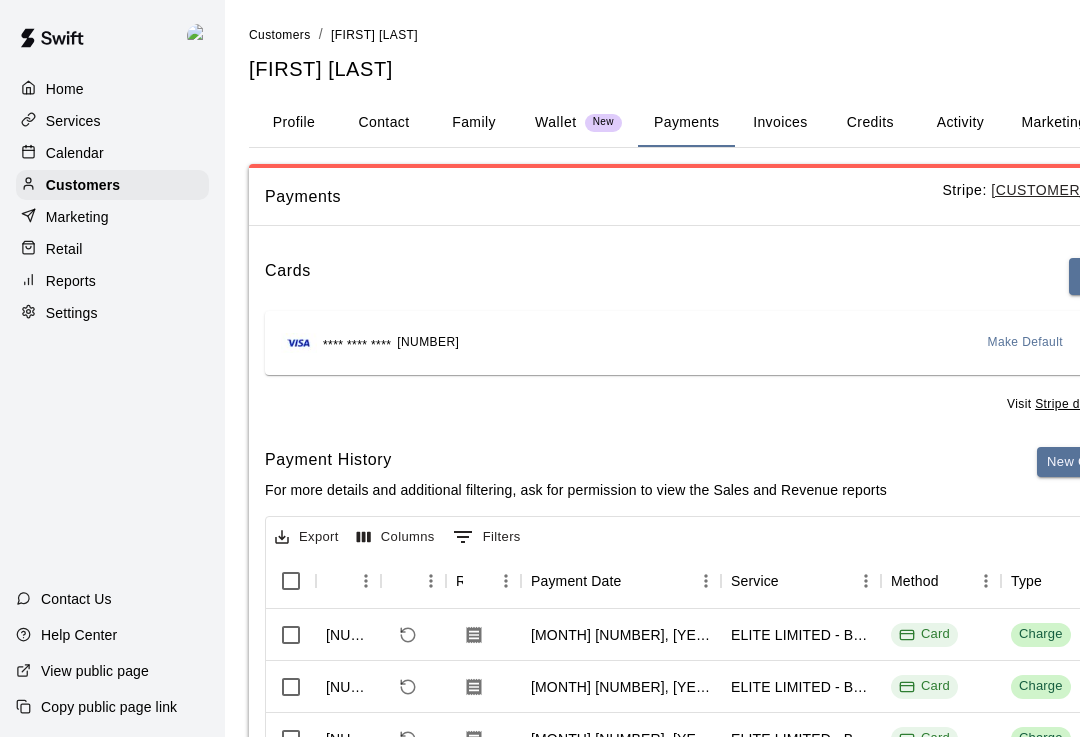 click on "Customers" at bounding box center (280, 34) 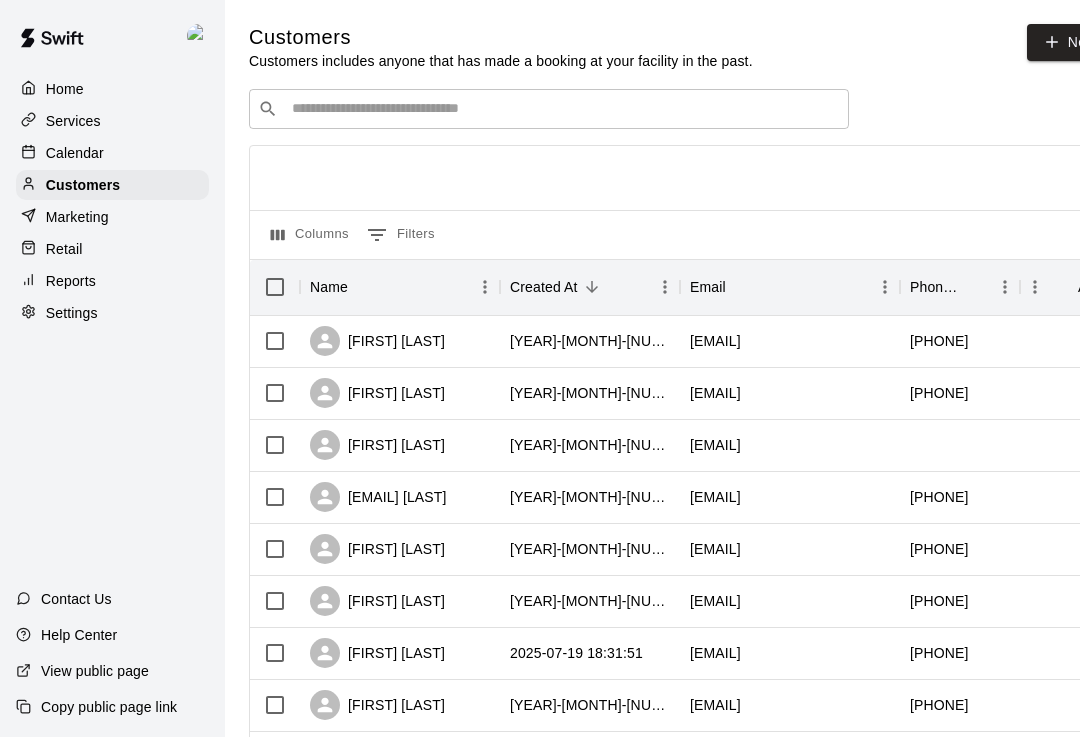 click at bounding box center [563, 109] 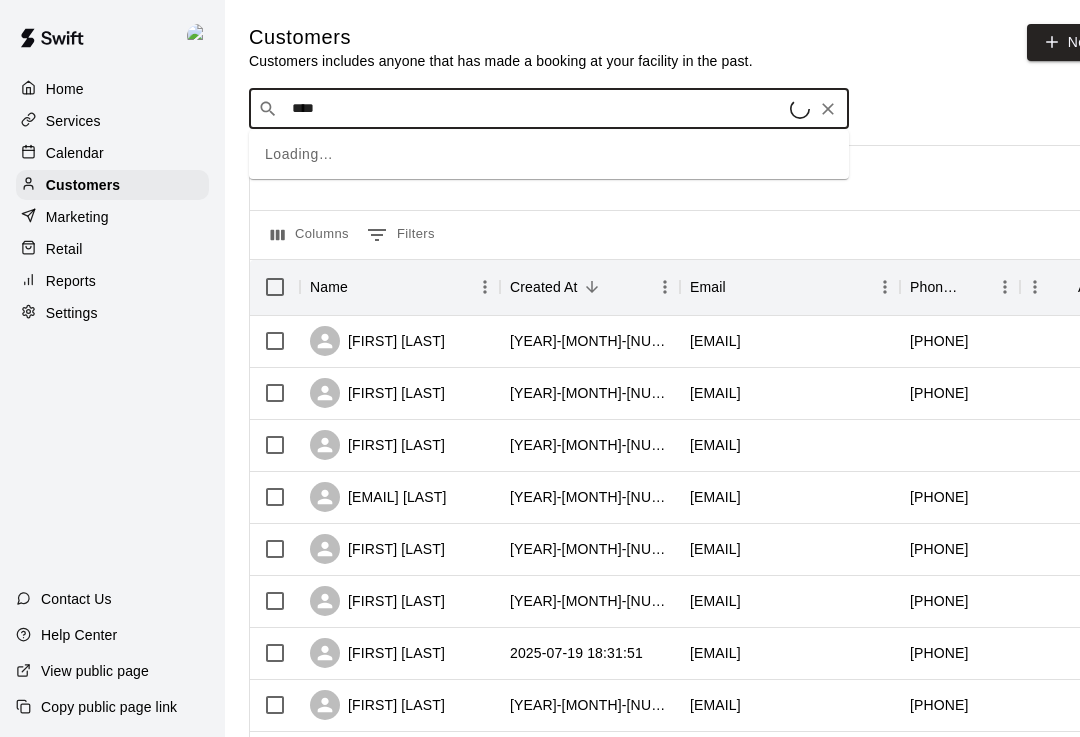 type on "*****" 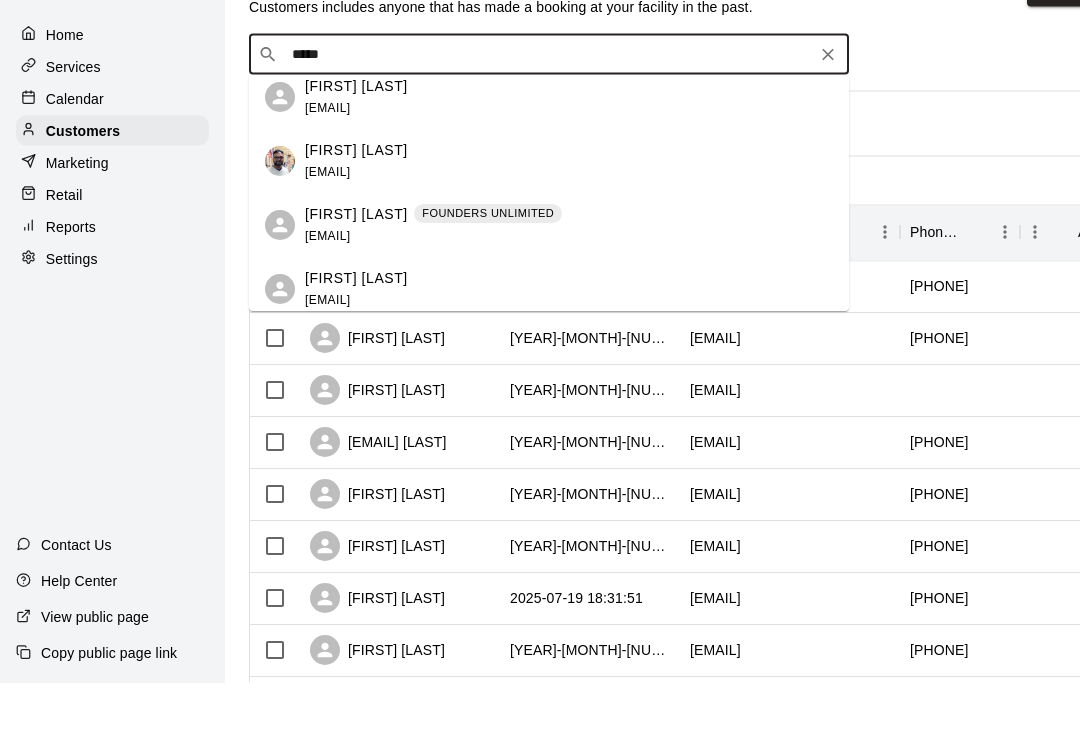 click on "[FIRST] [LAST] [COMPANY] [EMAIL]" at bounding box center (549, 280) 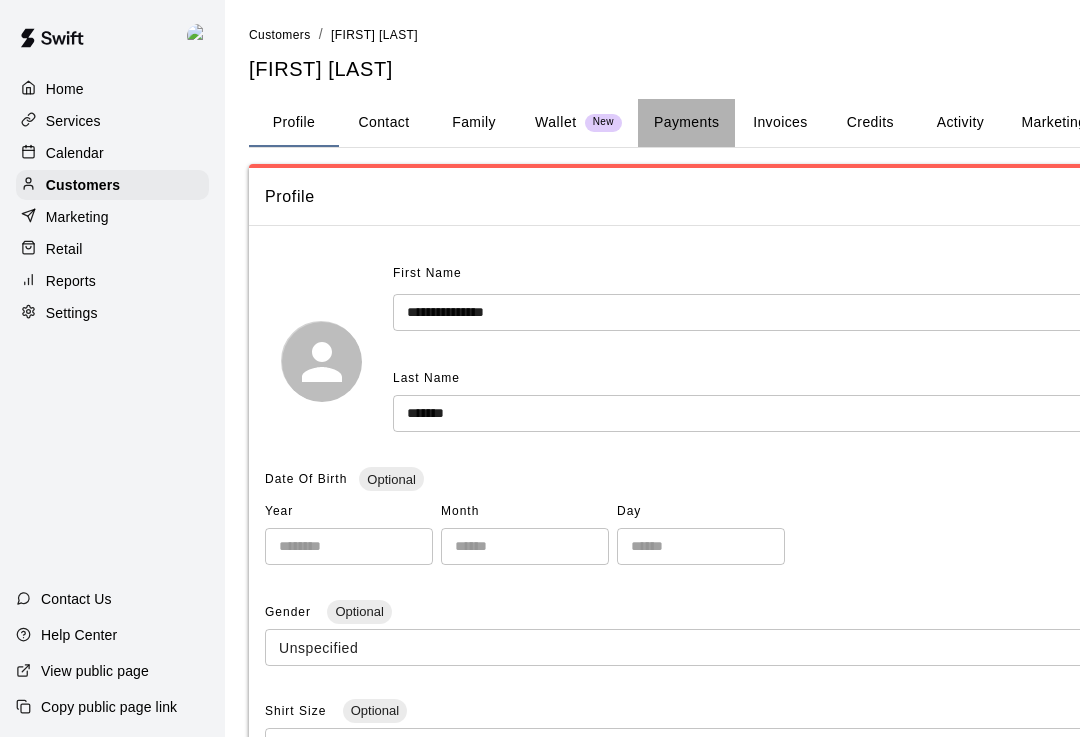 click on "Payments" at bounding box center [686, 123] 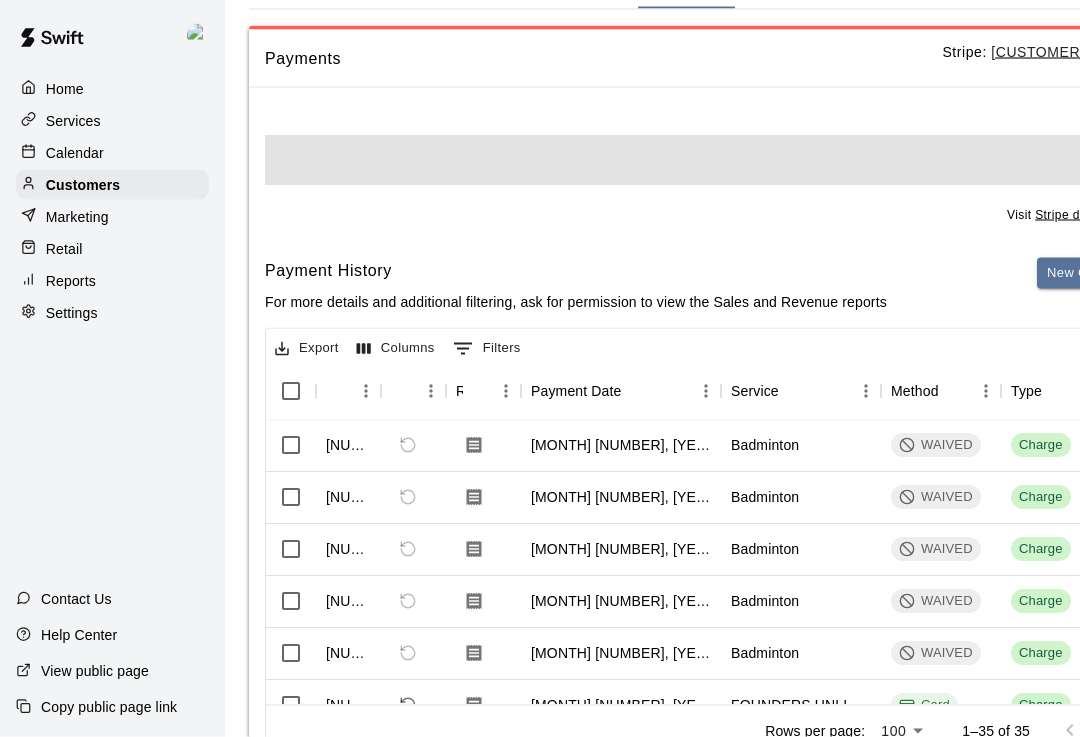 scroll, scrollTop: 186, scrollLeft: 0, axis: vertical 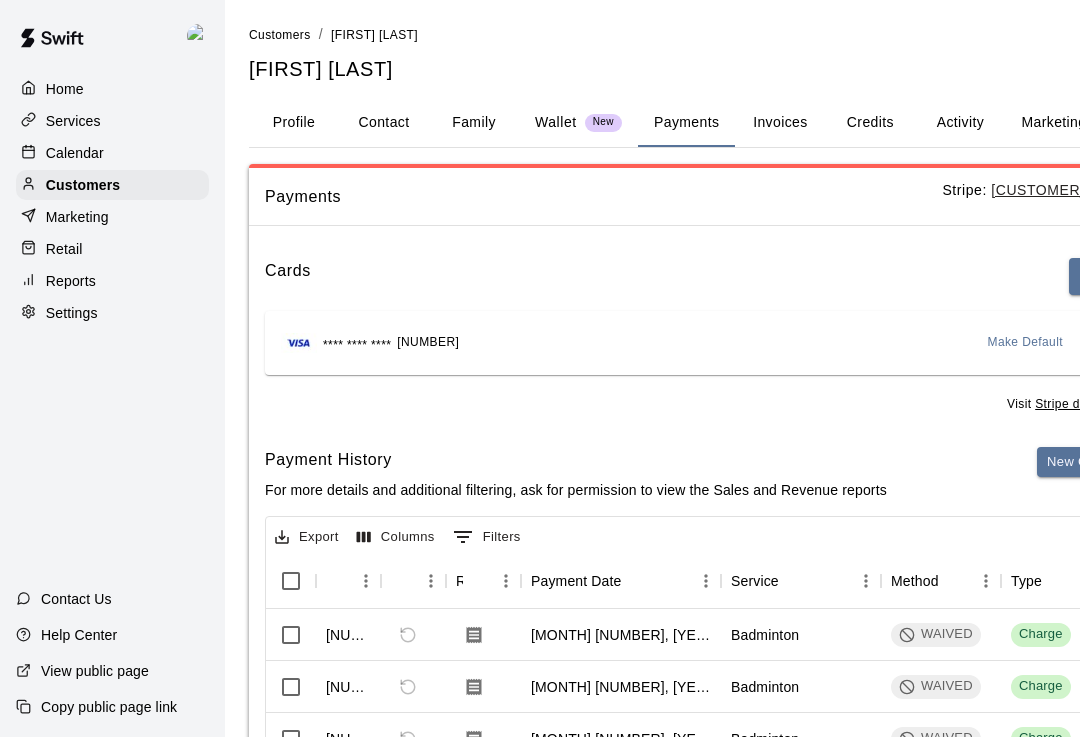 click on "Customers" at bounding box center [280, 35] 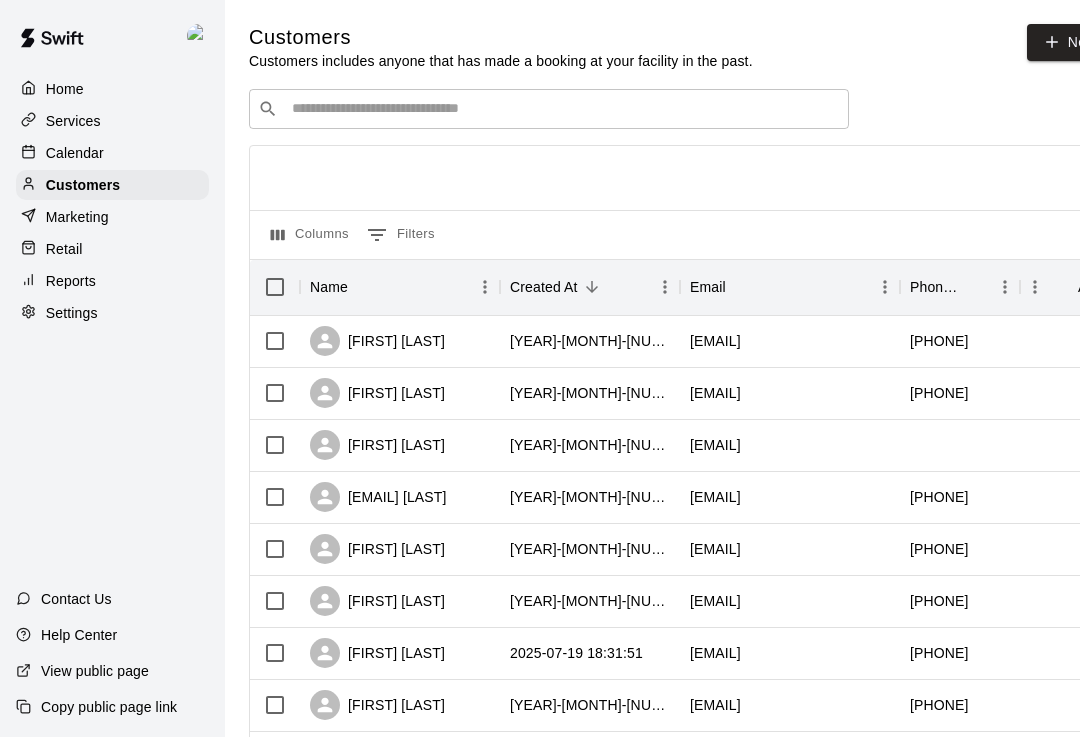 click at bounding box center [563, 109] 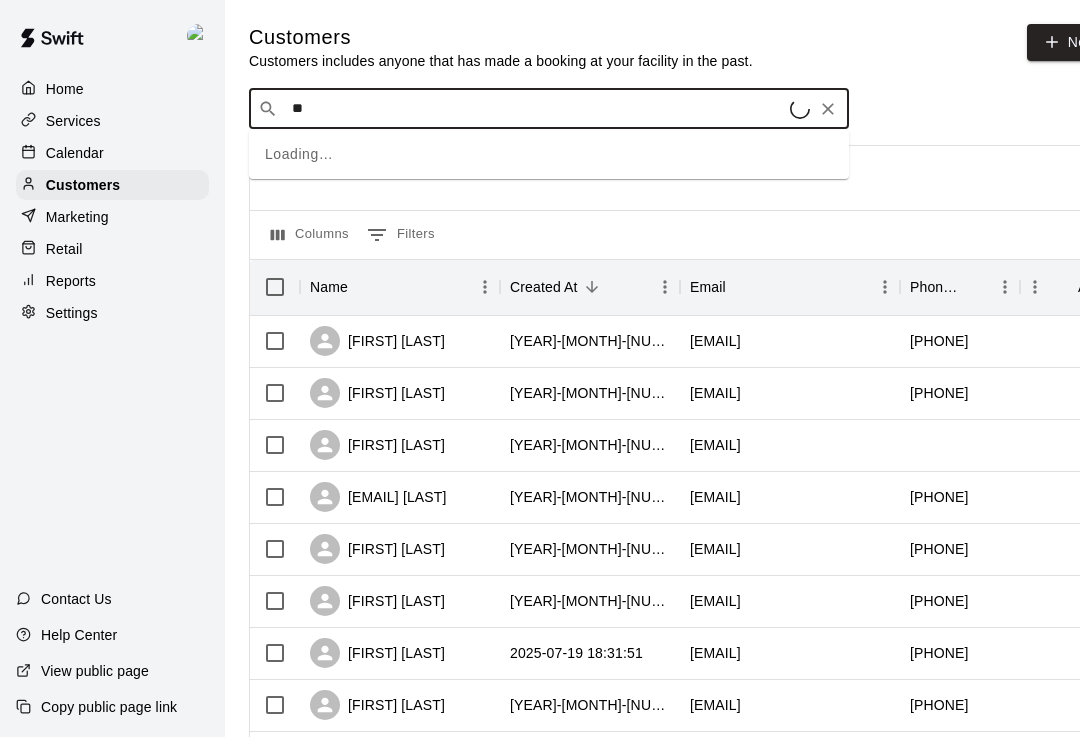 type on "***" 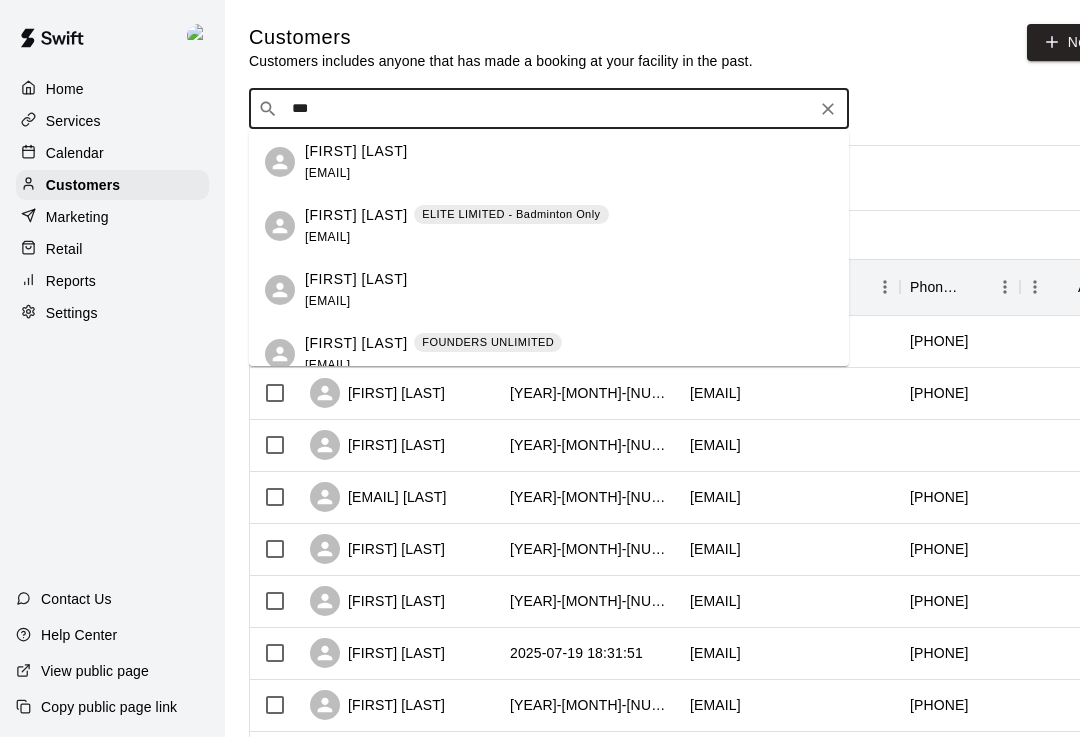 click on "[FIRST] [LAST]" at bounding box center [356, 215] 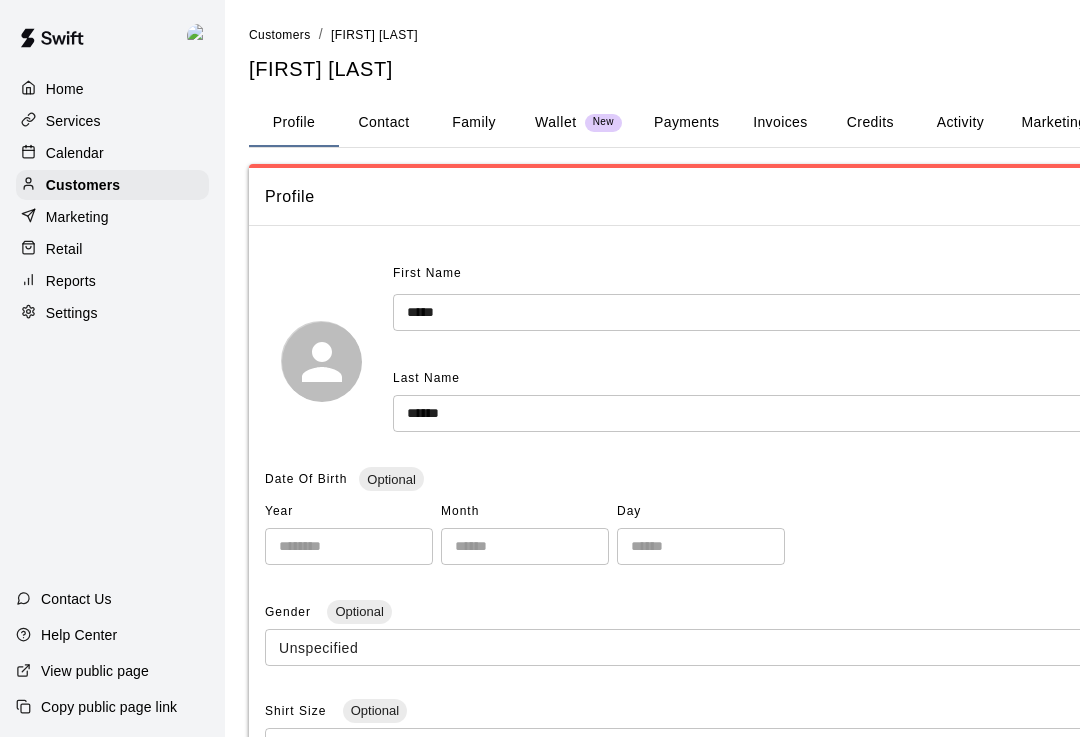 click on "Payments" at bounding box center (686, 123) 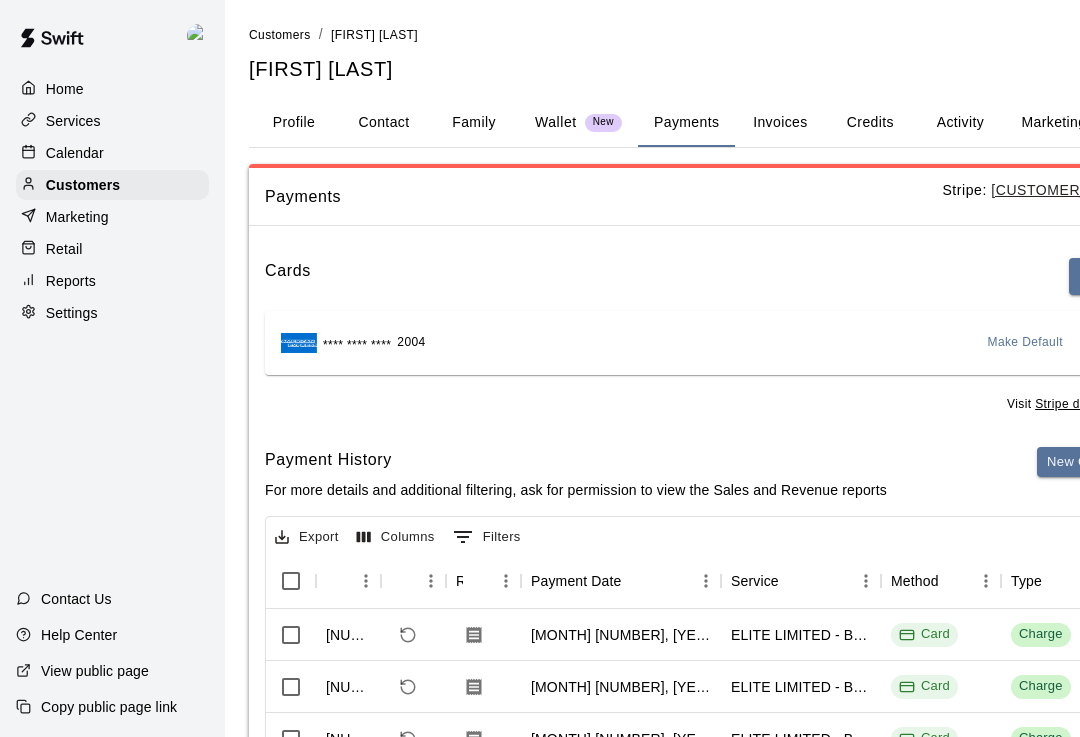 click on "Activity" at bounding box center (960, 123) 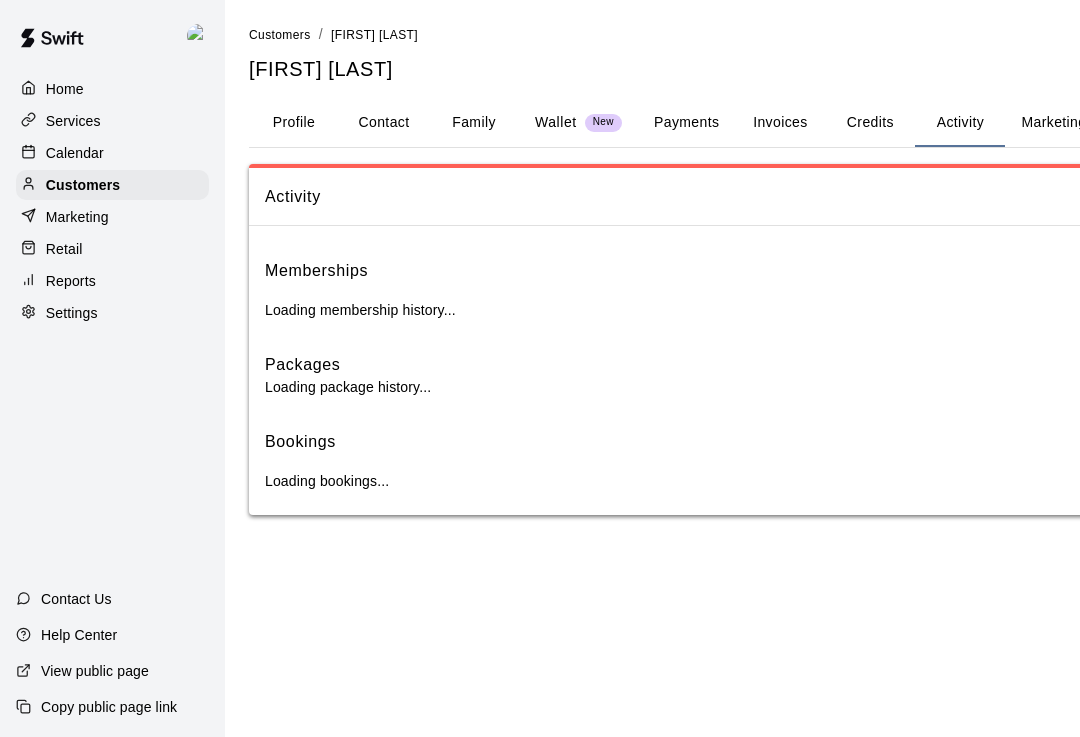 click on "Activity" at bounding box center (960, 123) 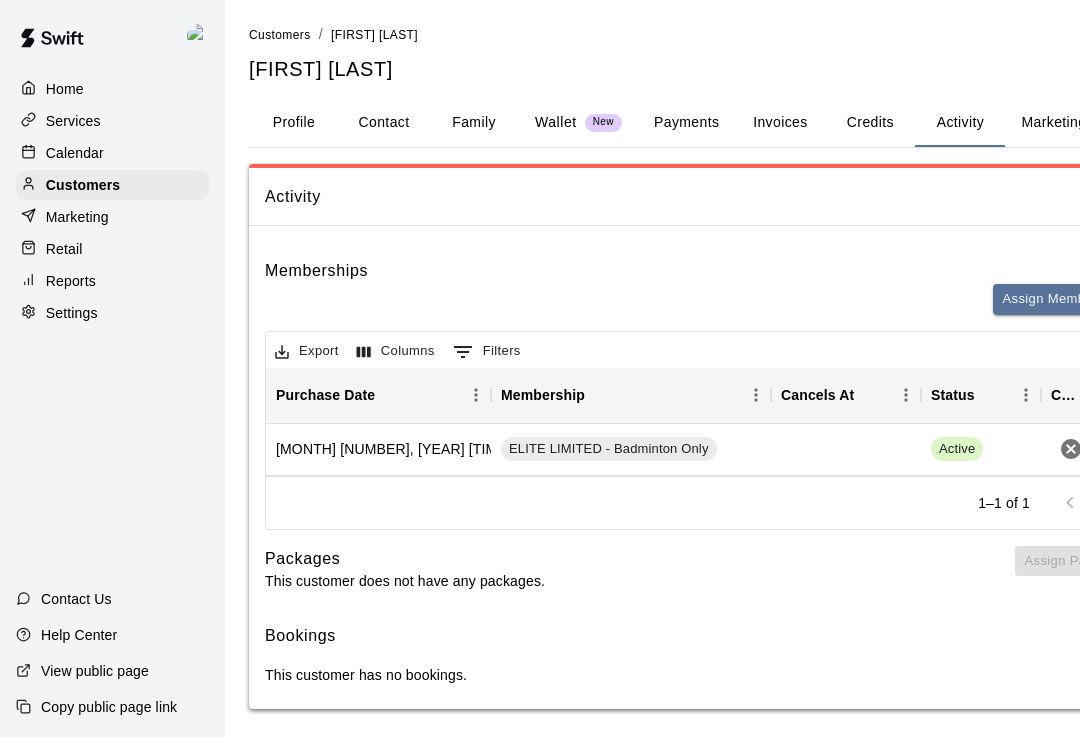 click on "Customers" at bounding box center [280, 35] 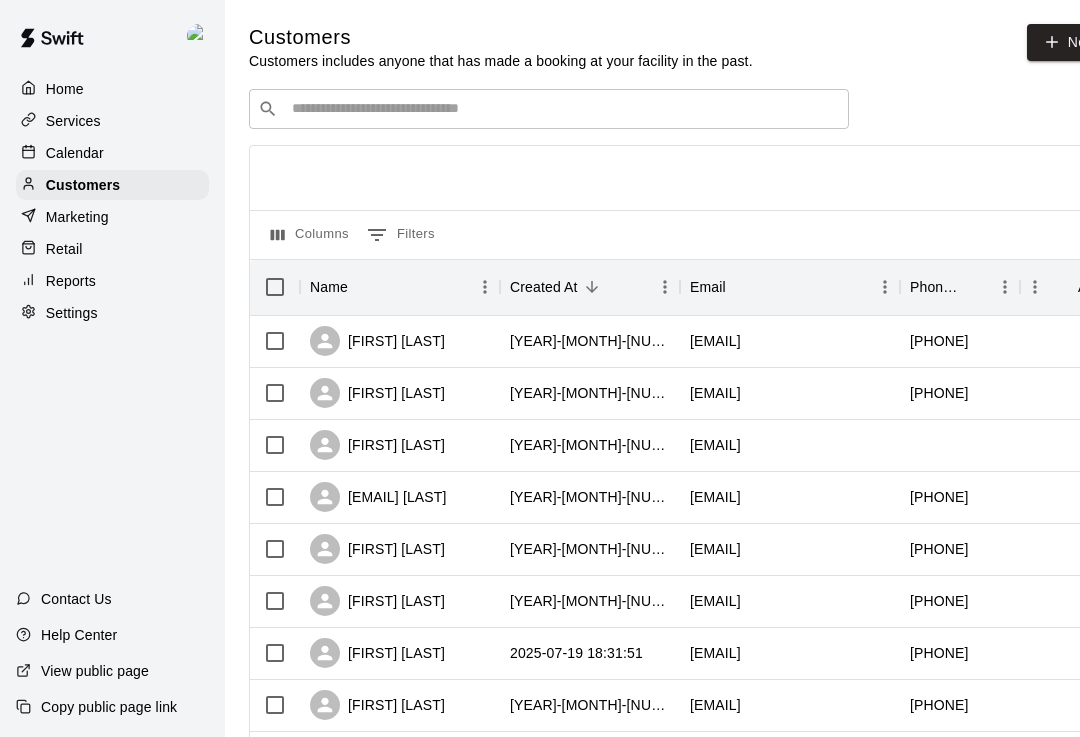 click at bounding box center (563, 109) 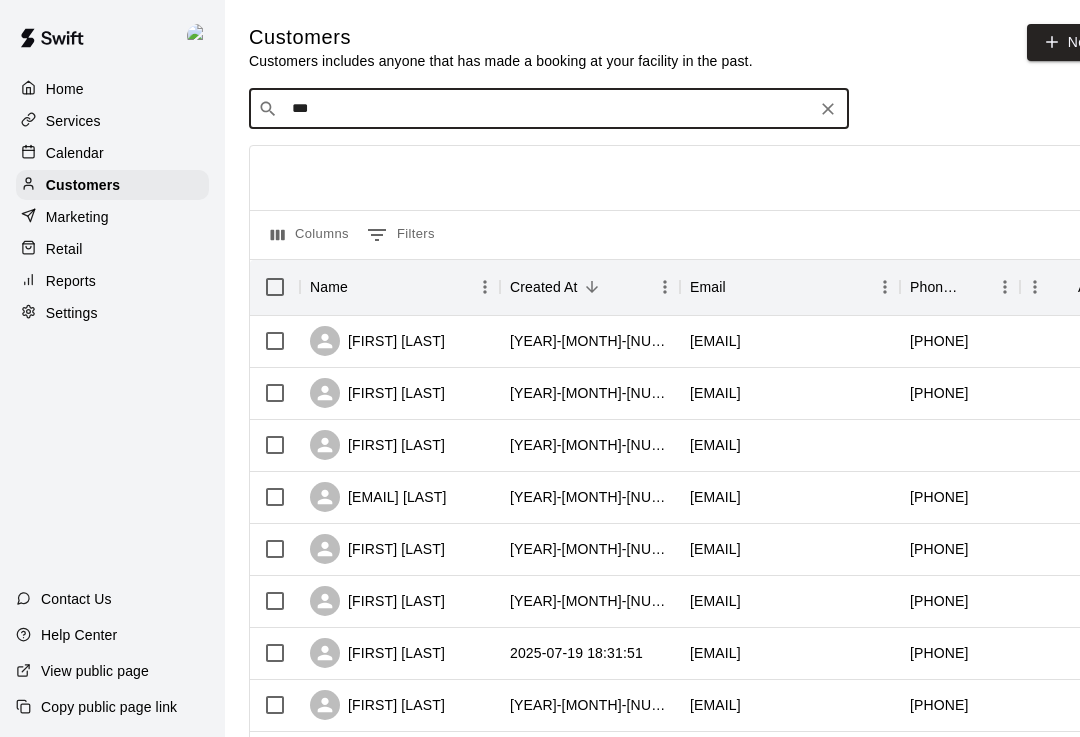 type on "****" 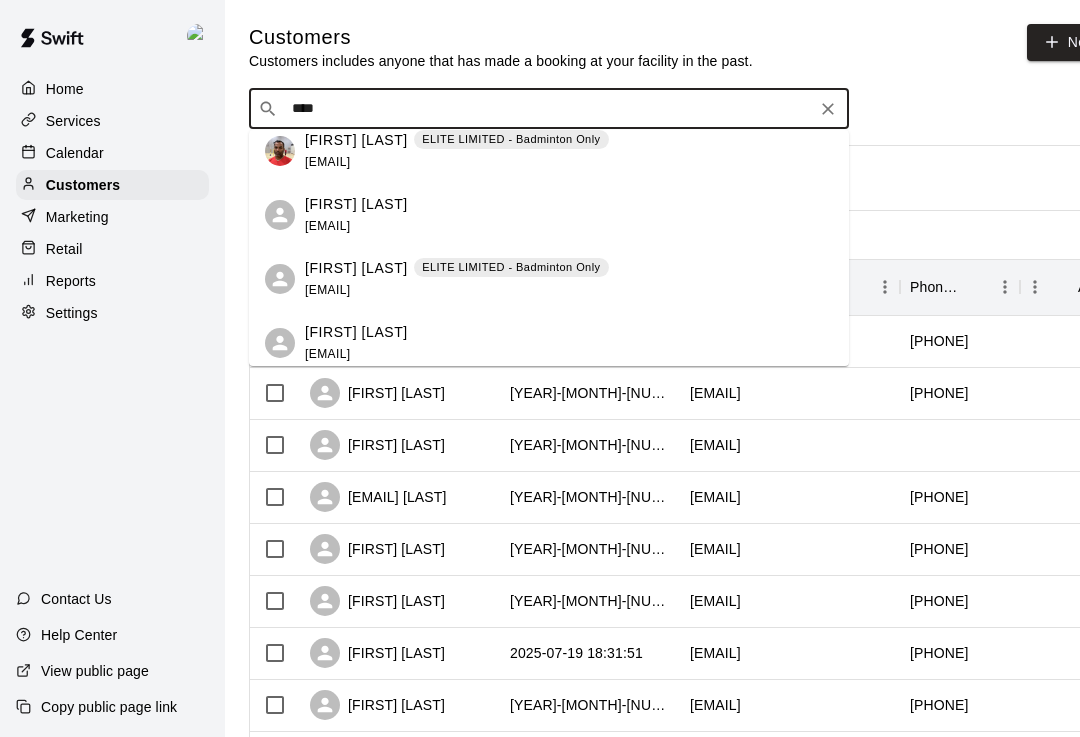 scroll, scrollTop: 74, scrollLeft: 0, axis: vertical 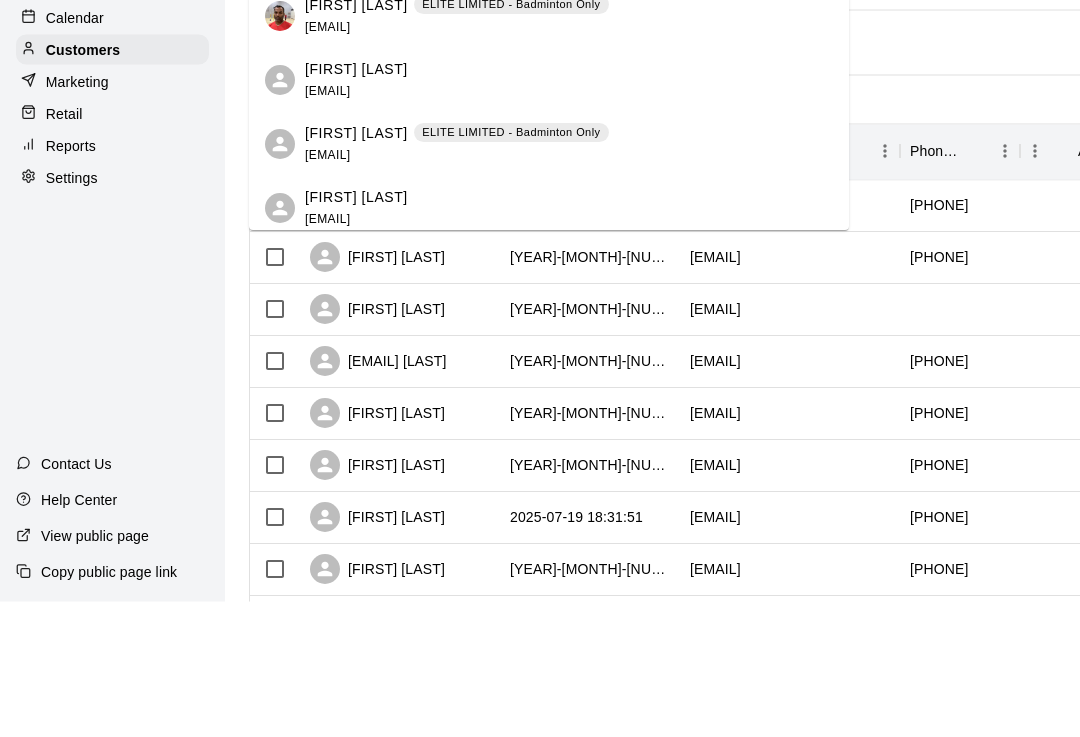 click on "[FIRST] [LAST]" at bounding box center (356, 269) 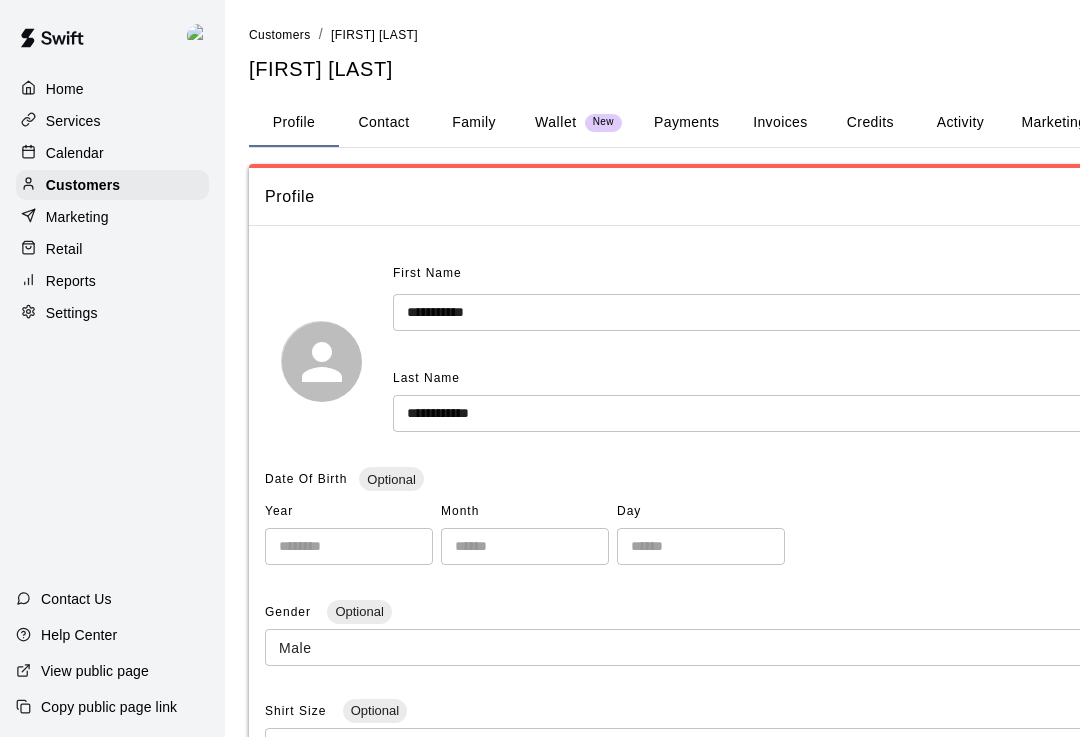 click on "Activity" at bounding box center (960, 123) 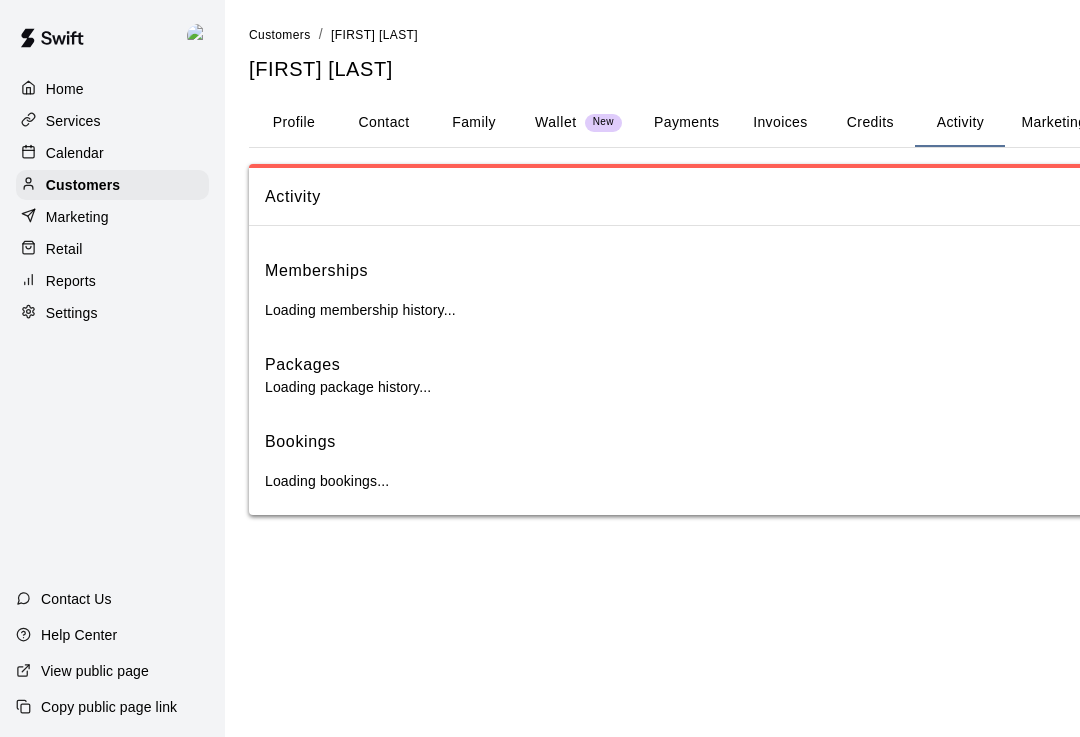 scroll, scrollTop: 1, scrollLeft: 0, axis: vertical 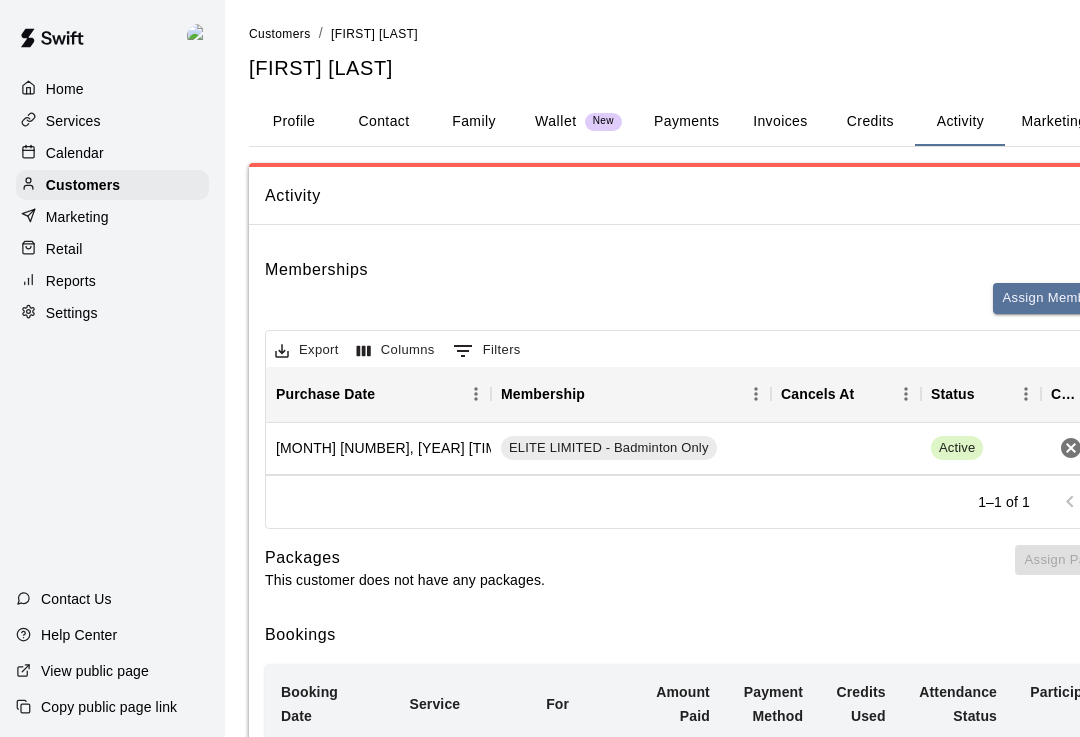 click on "Customers" at bounding box center [280, 34] 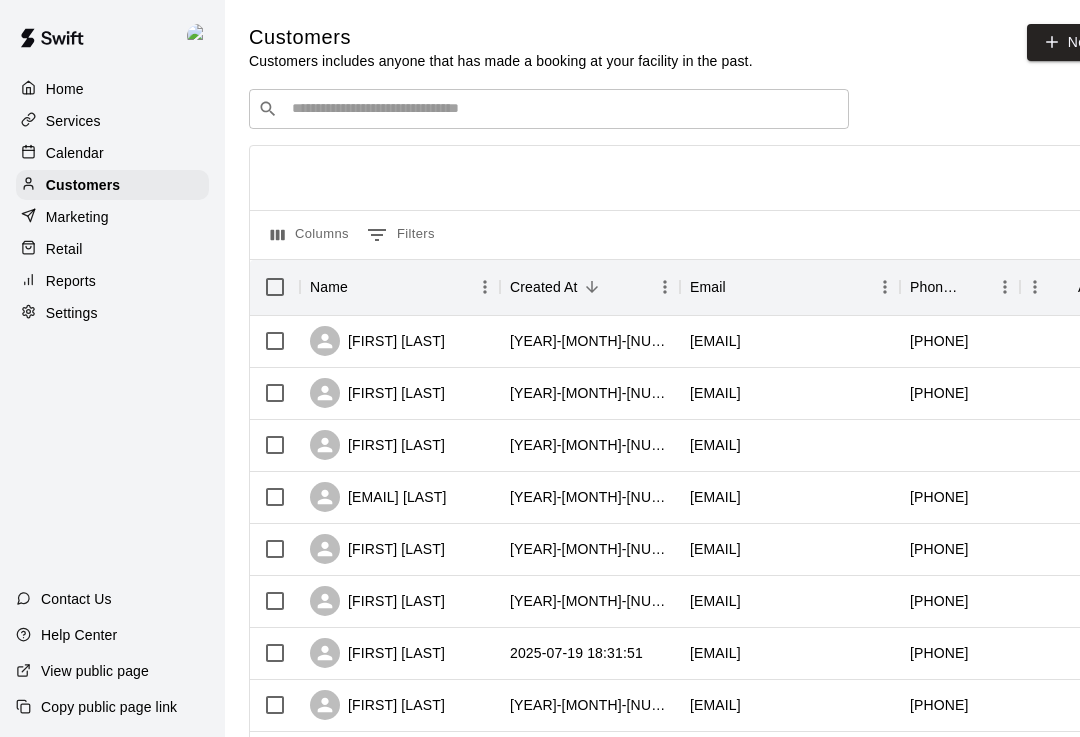 click at bounding box center [563, 109] 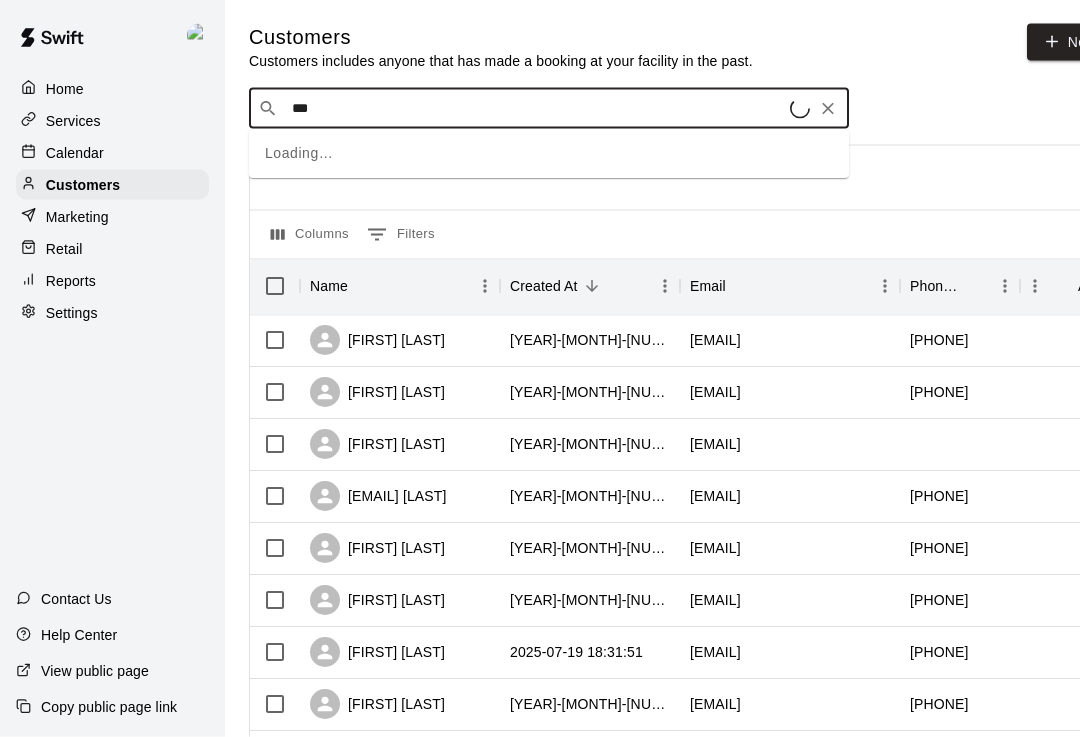 type on "****" 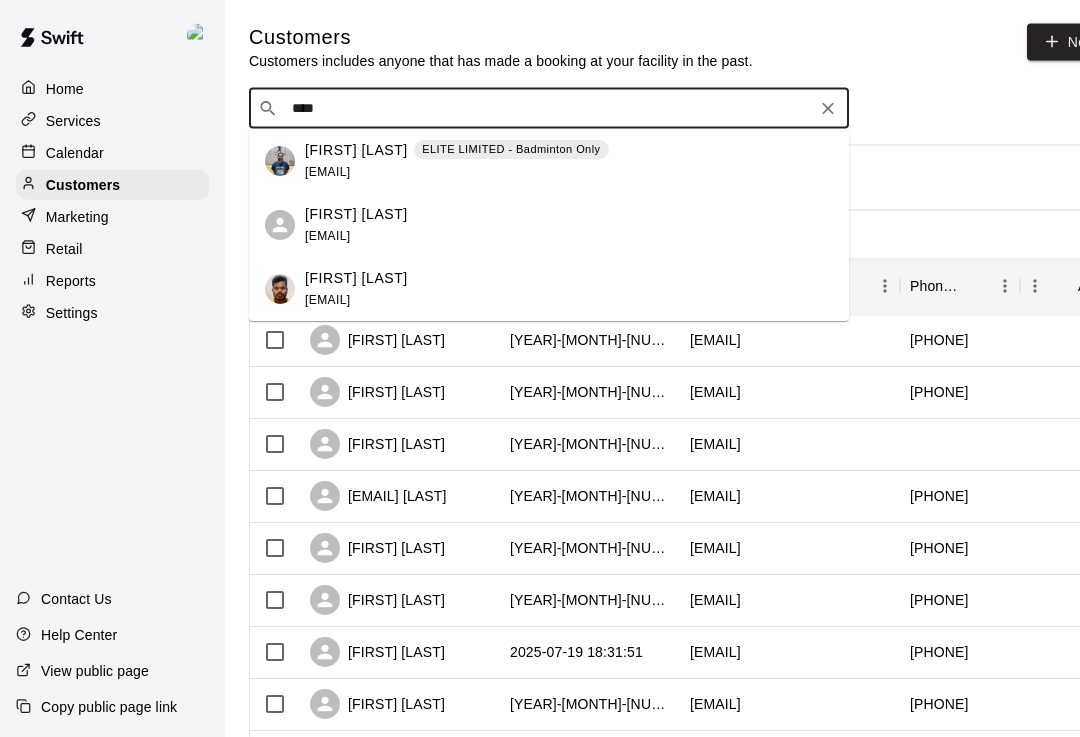 click on "[FIRST] [LAST]" at bounding box center [356, 151] 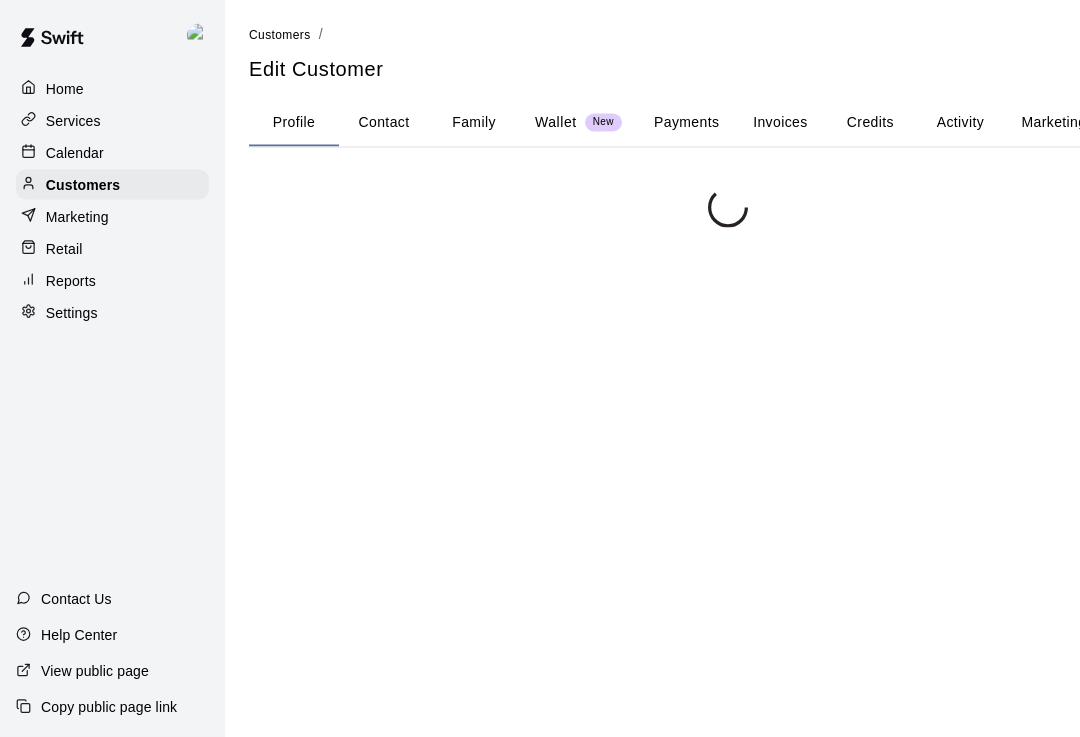 scroll, scrollTop: 1, scrollLeft: 0, axis: vertical 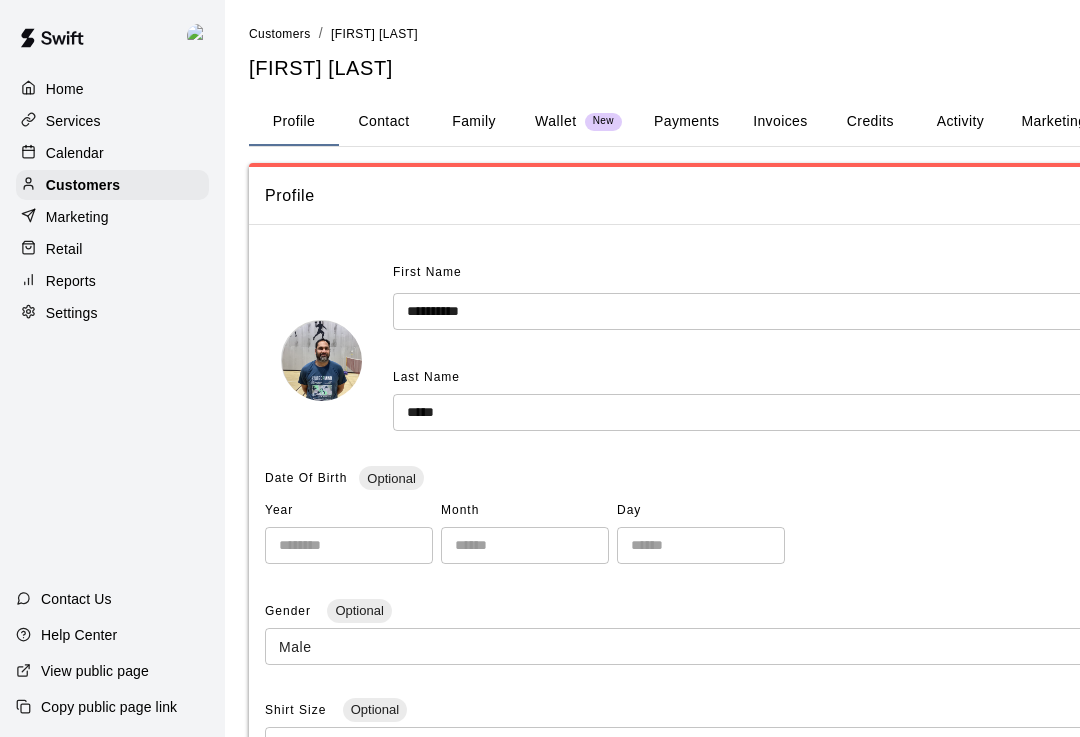 click on "Activity" at bounding box center [960, 122] 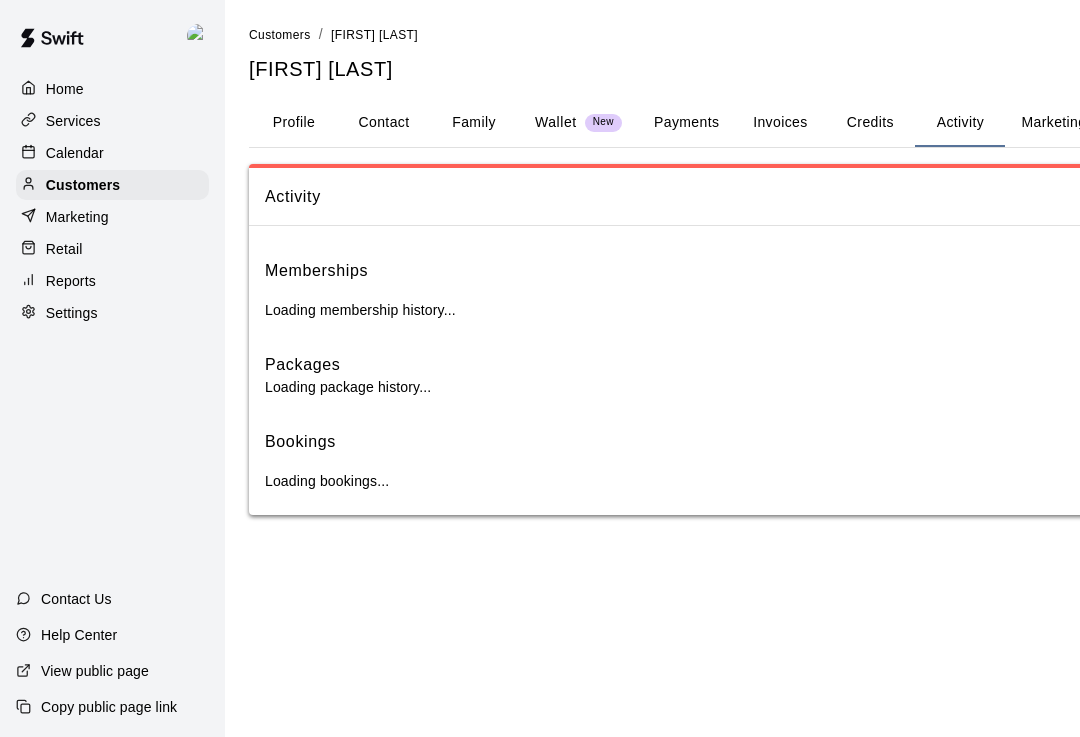 scroll, scrollTop: 0, scrollLeft: 0, axis: both 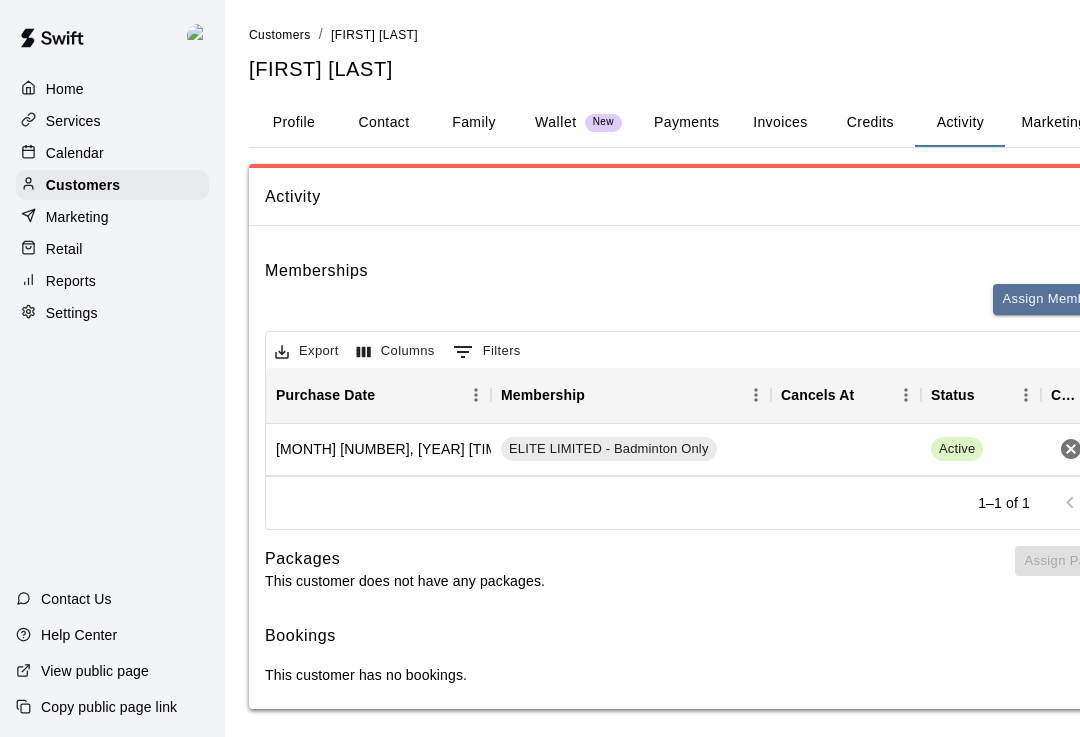 click on "Customers" at bounding box center (280, 35) 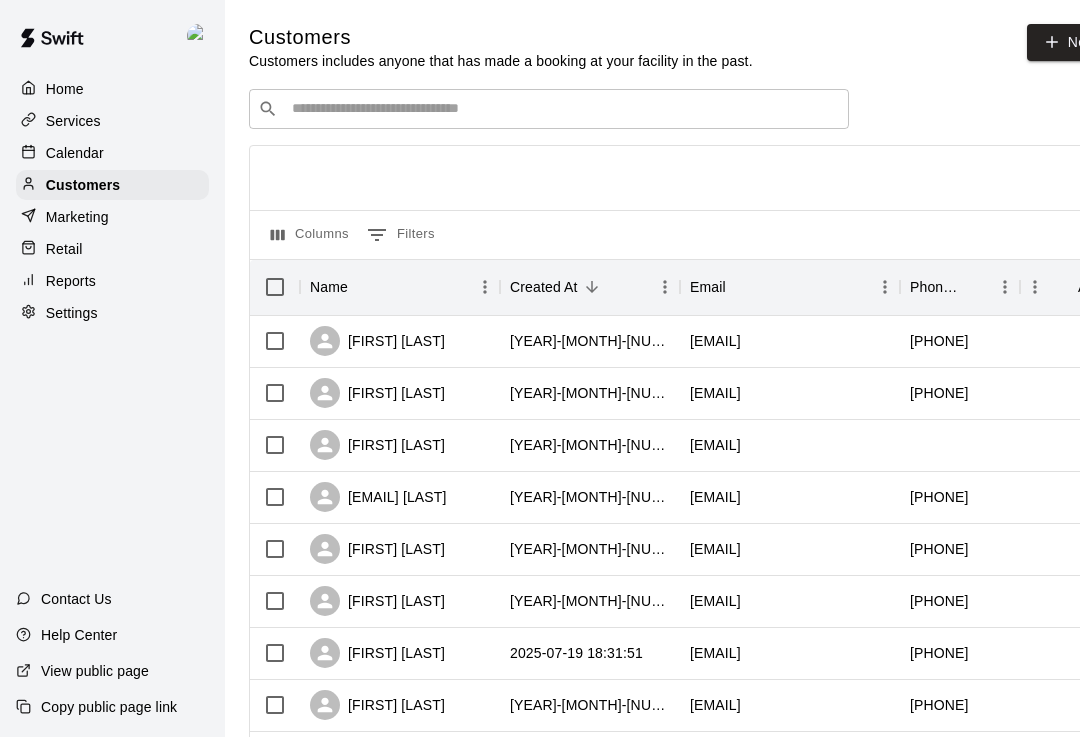 click at bounding box center [563, 109] 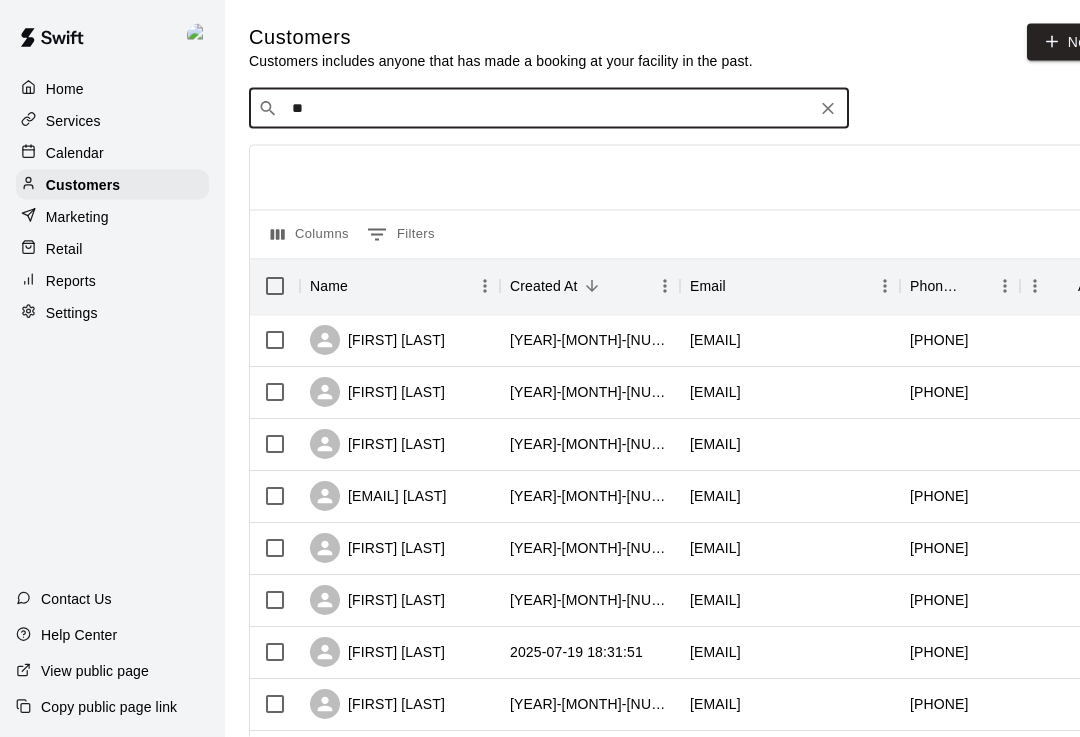 type on "***" 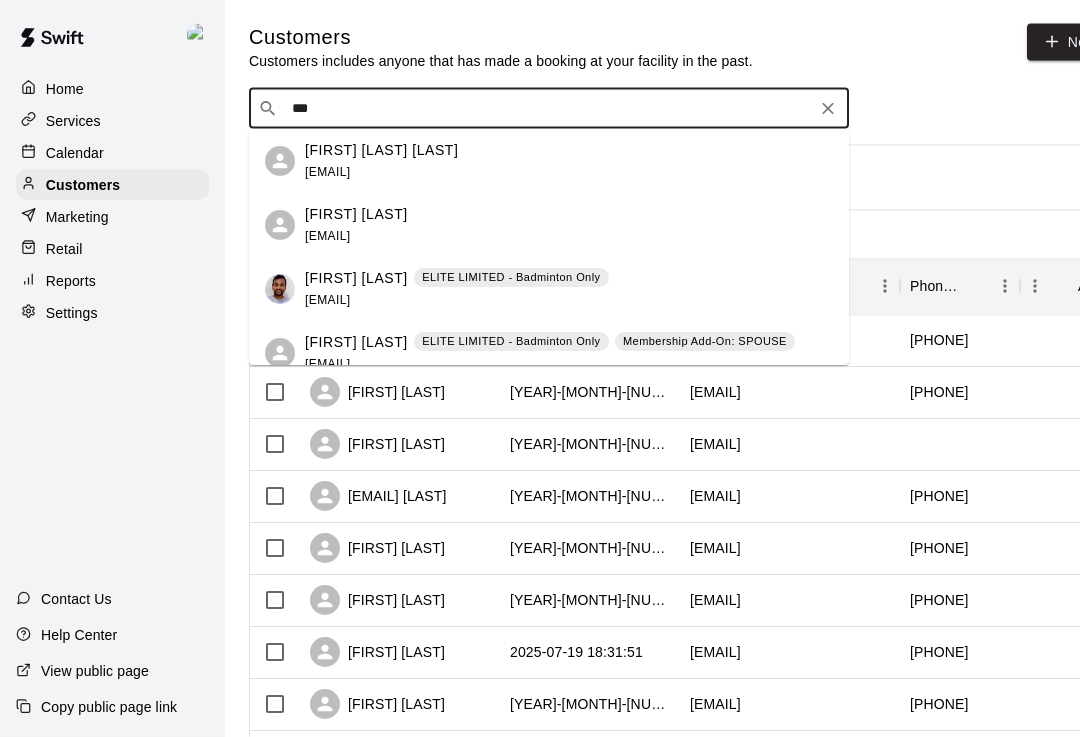 click on "[FIRST] [LAST]" at bounding box center [356, 279] 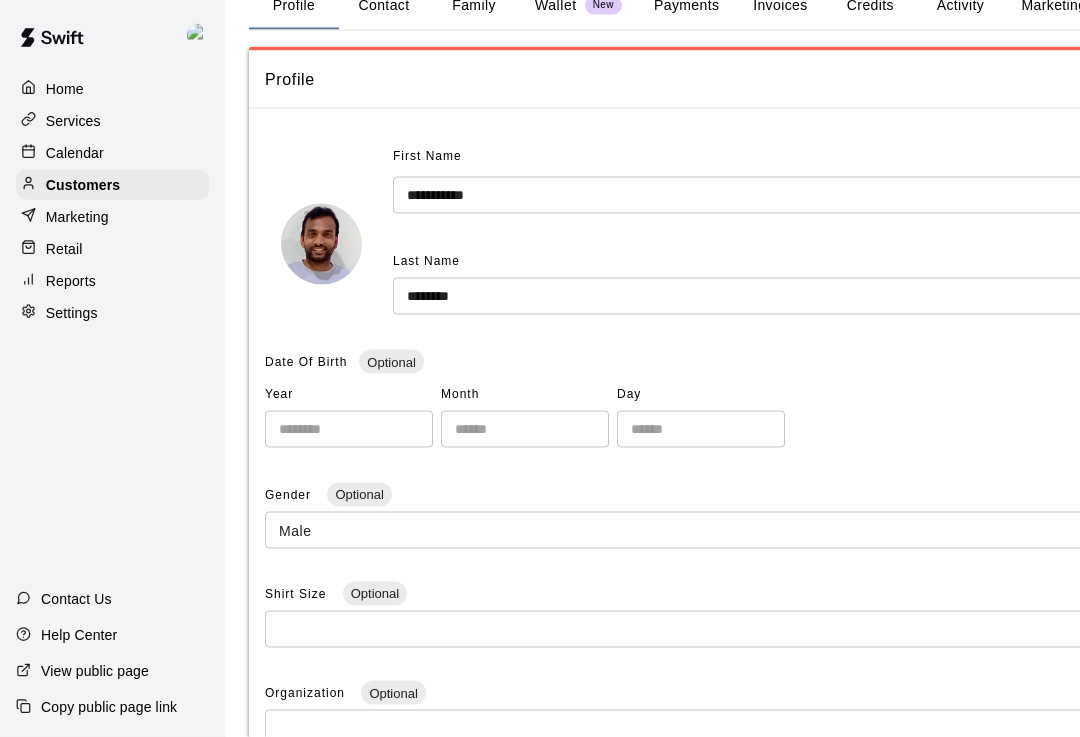 scroll, scrollTop: 0, scrollLeft: 0, axis: both 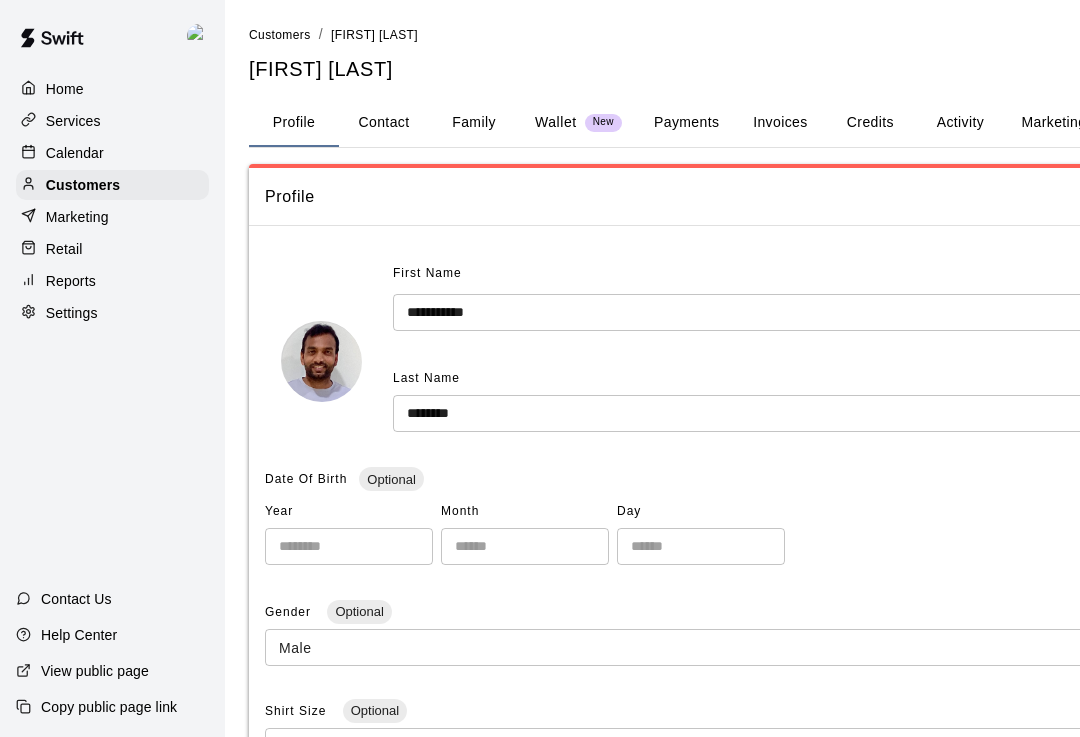 click on "Activity" at bounding box center (960, 123) 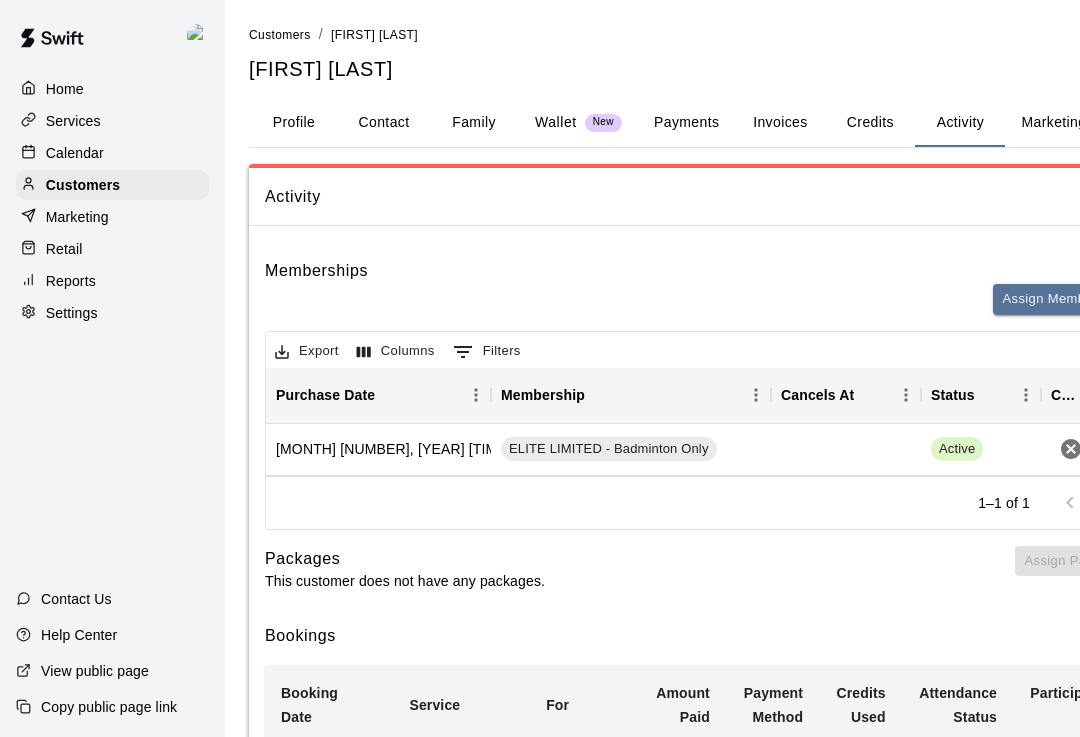 click on "Customers" at bounding box center [280, 35] 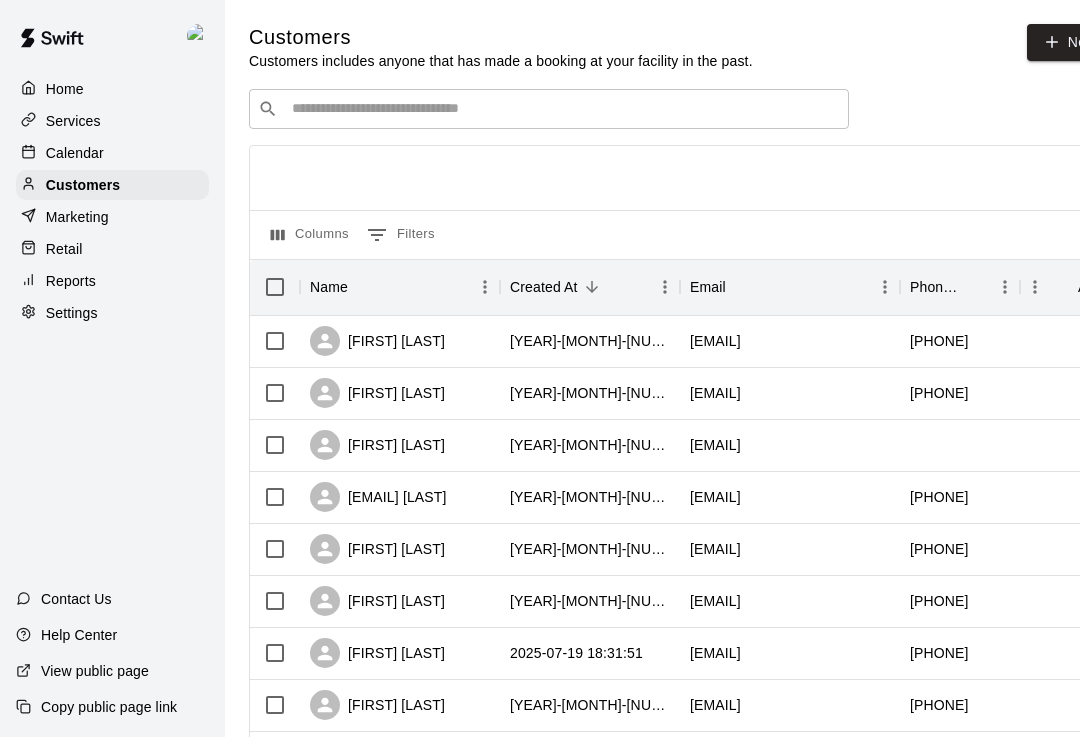 click on "Home" at bounding box center [112, 89] 